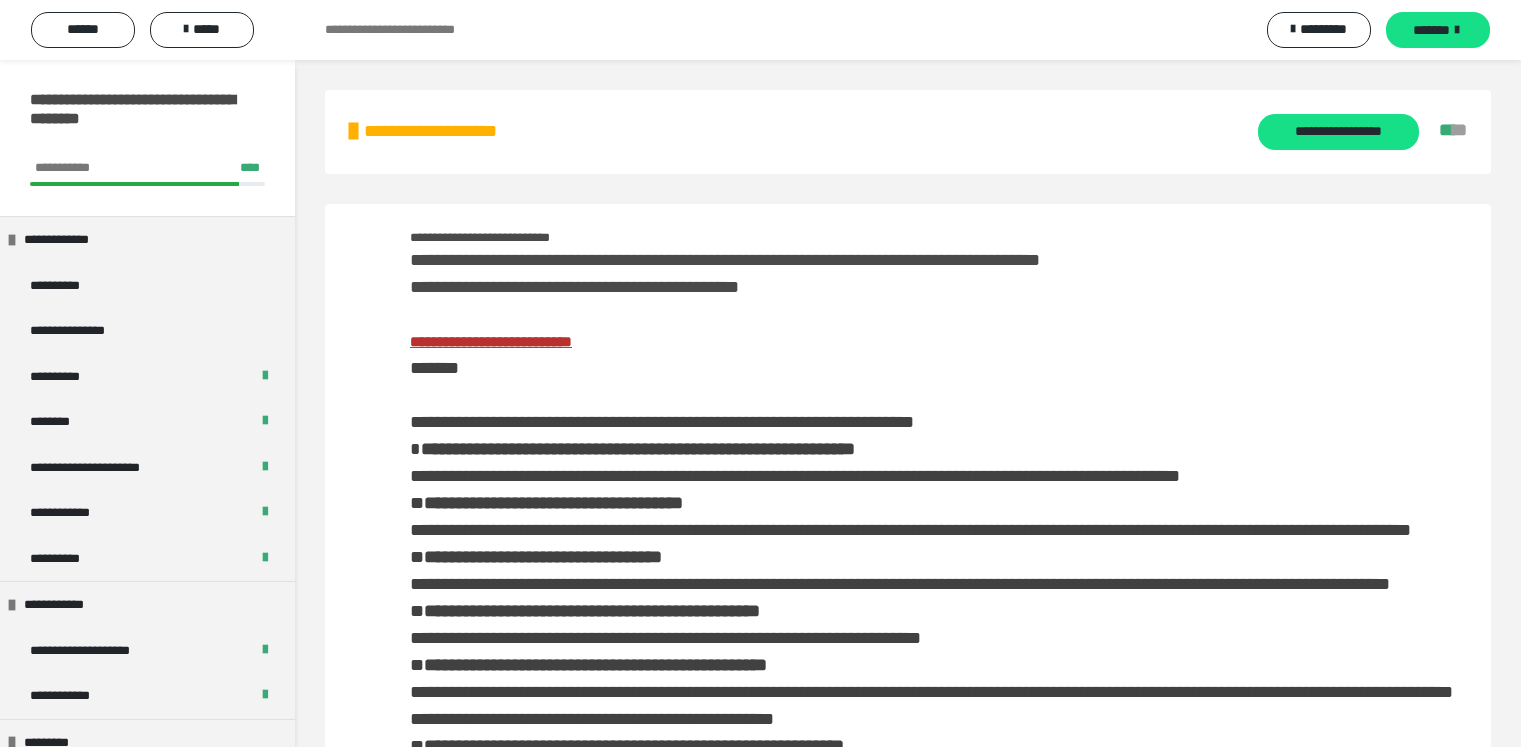 scroll, scrollTop: 3908, scrollLeft: 0, axis: vertical 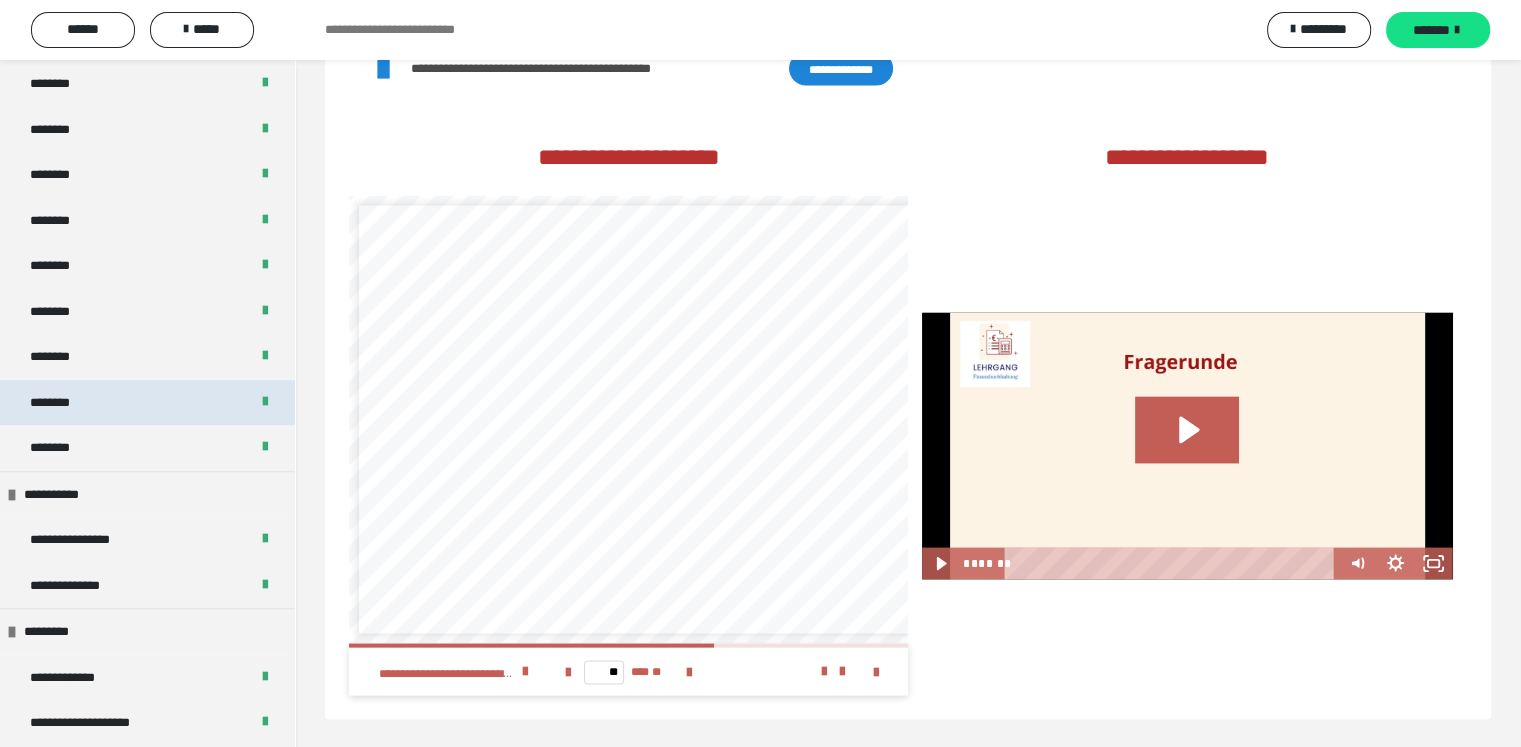 click on "********" at bounding box center [61, 403] 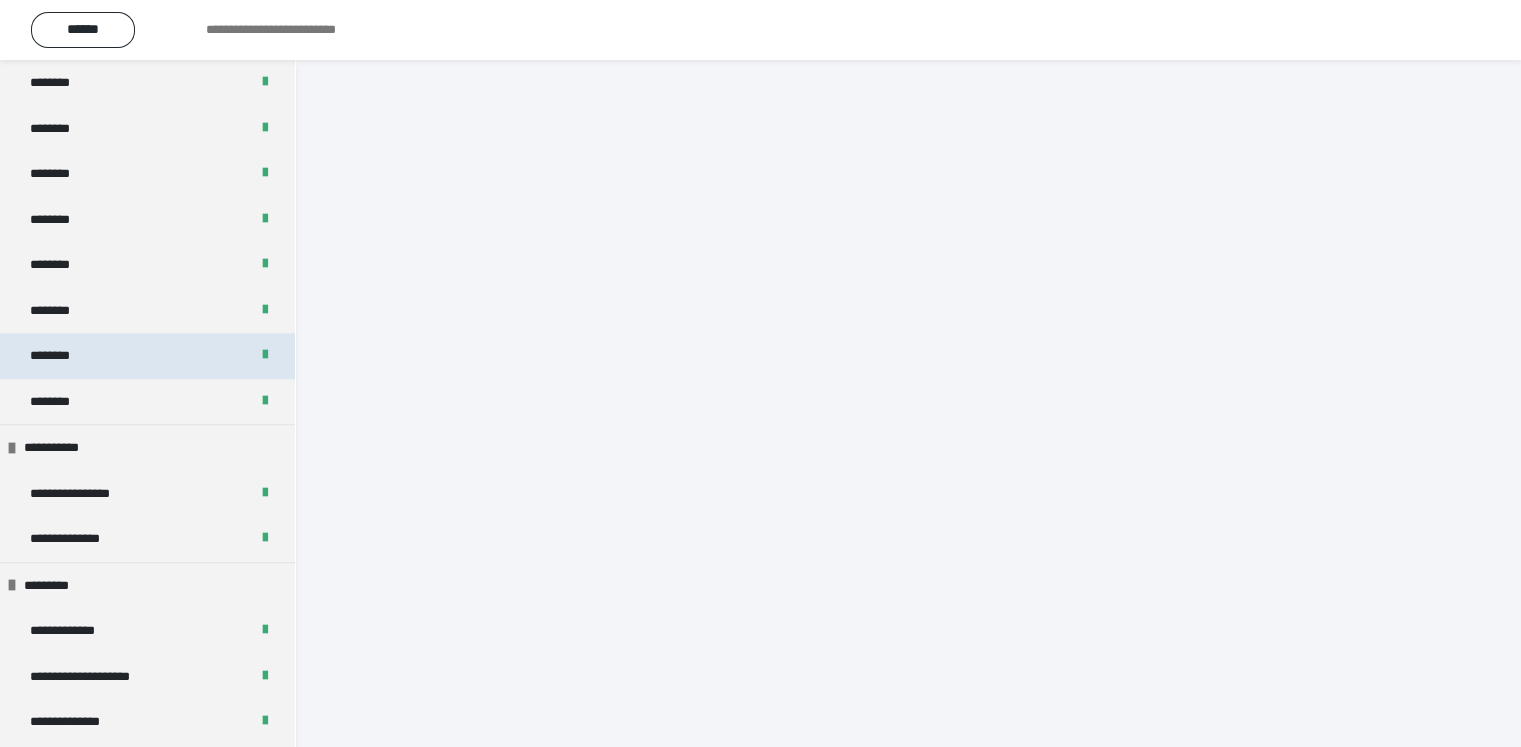 scroll, scrollTop: 60, scrollLeft: 0, axis: vertical 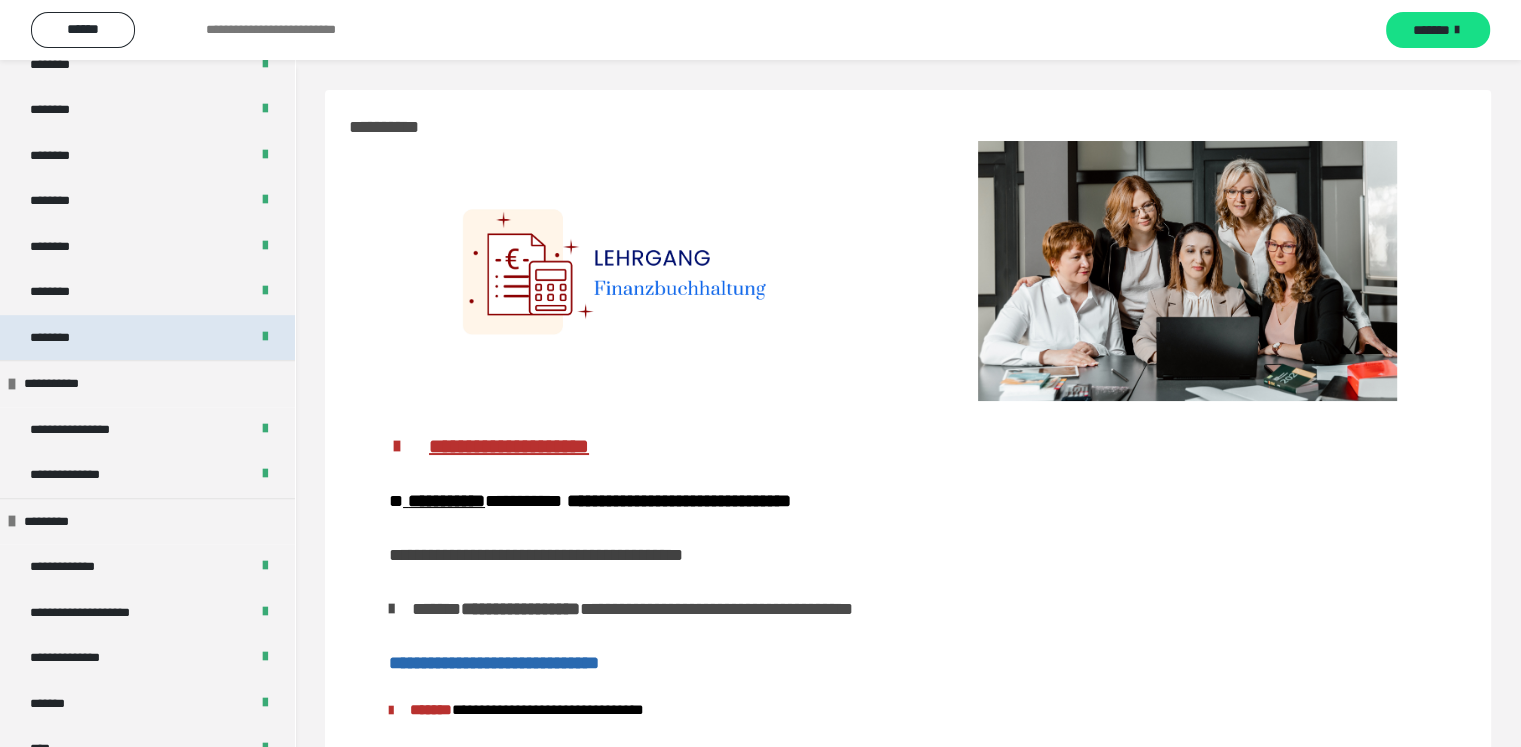 click on "********" at bounding box center [147, 338] 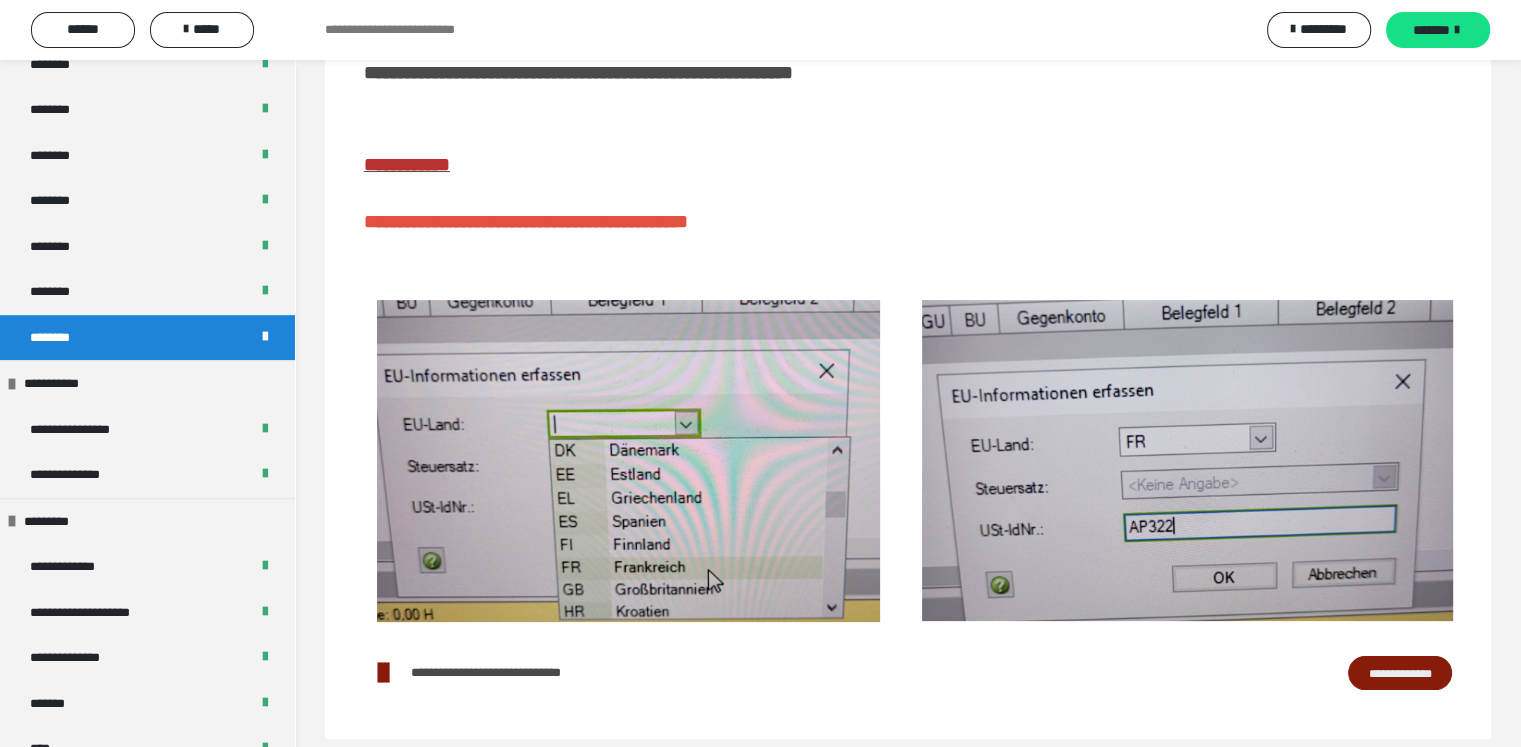 scroll, scrollTop: 293, scrollLeft: 0, axis: vertical 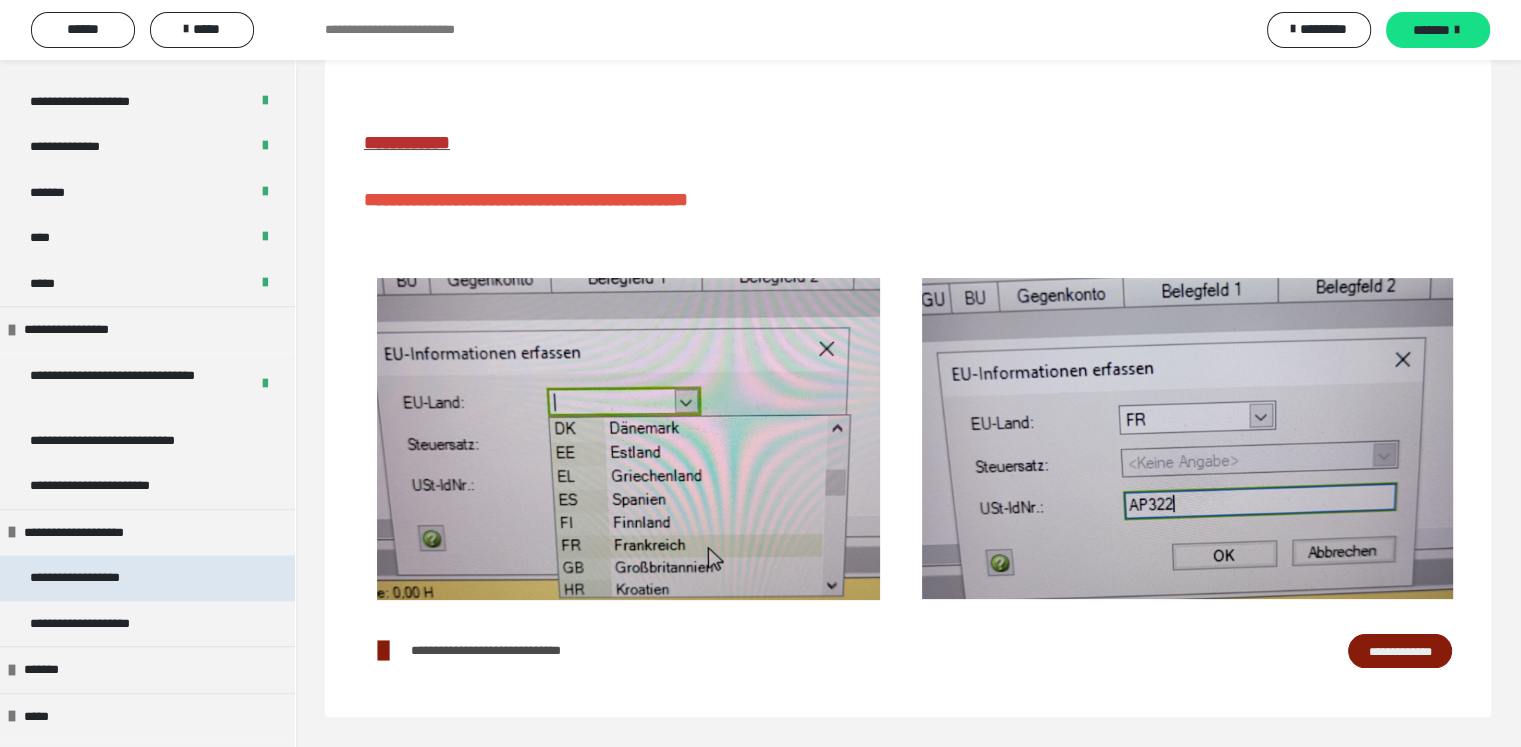 click on "**********" at bounding box center [98, 578] 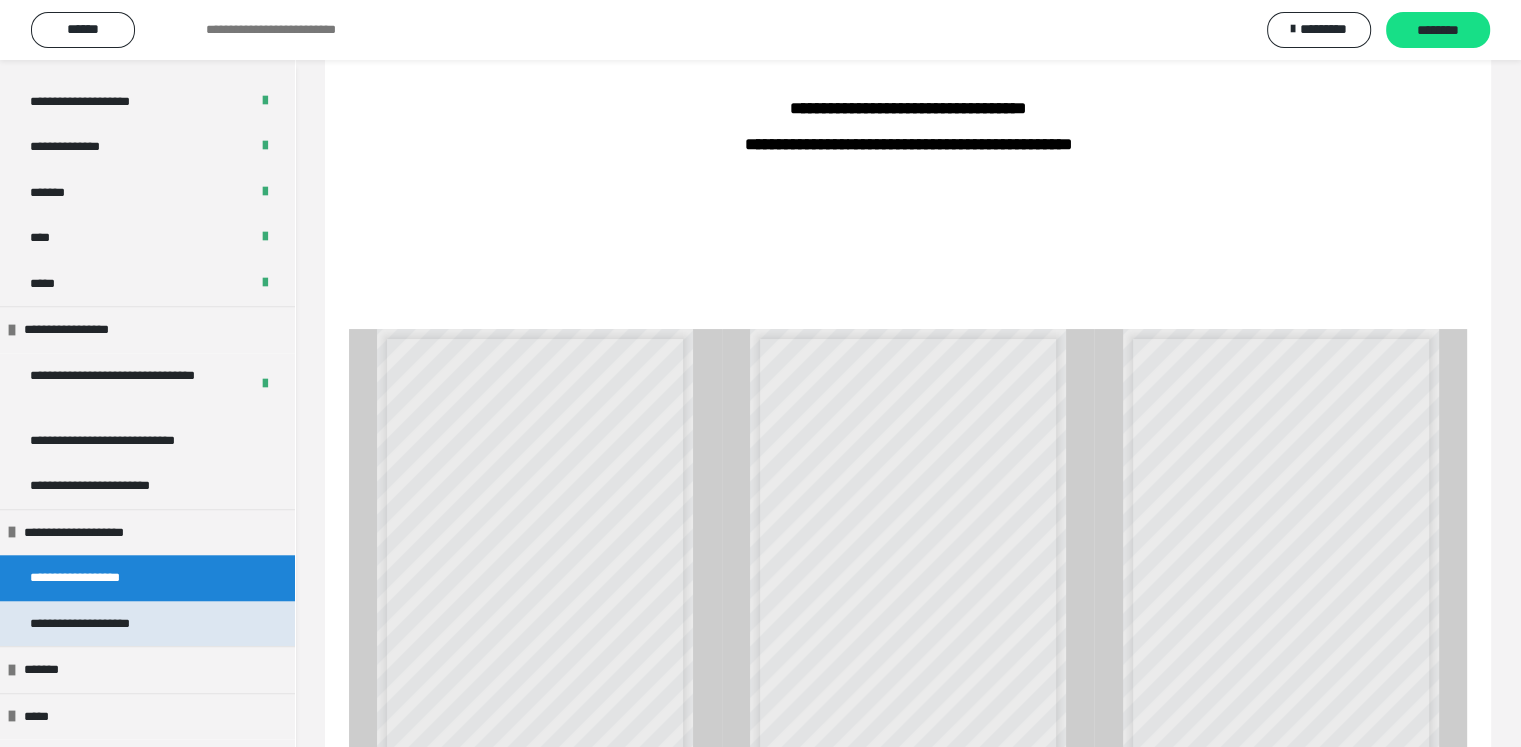 click on "**********" at bounding box center [102, 624] 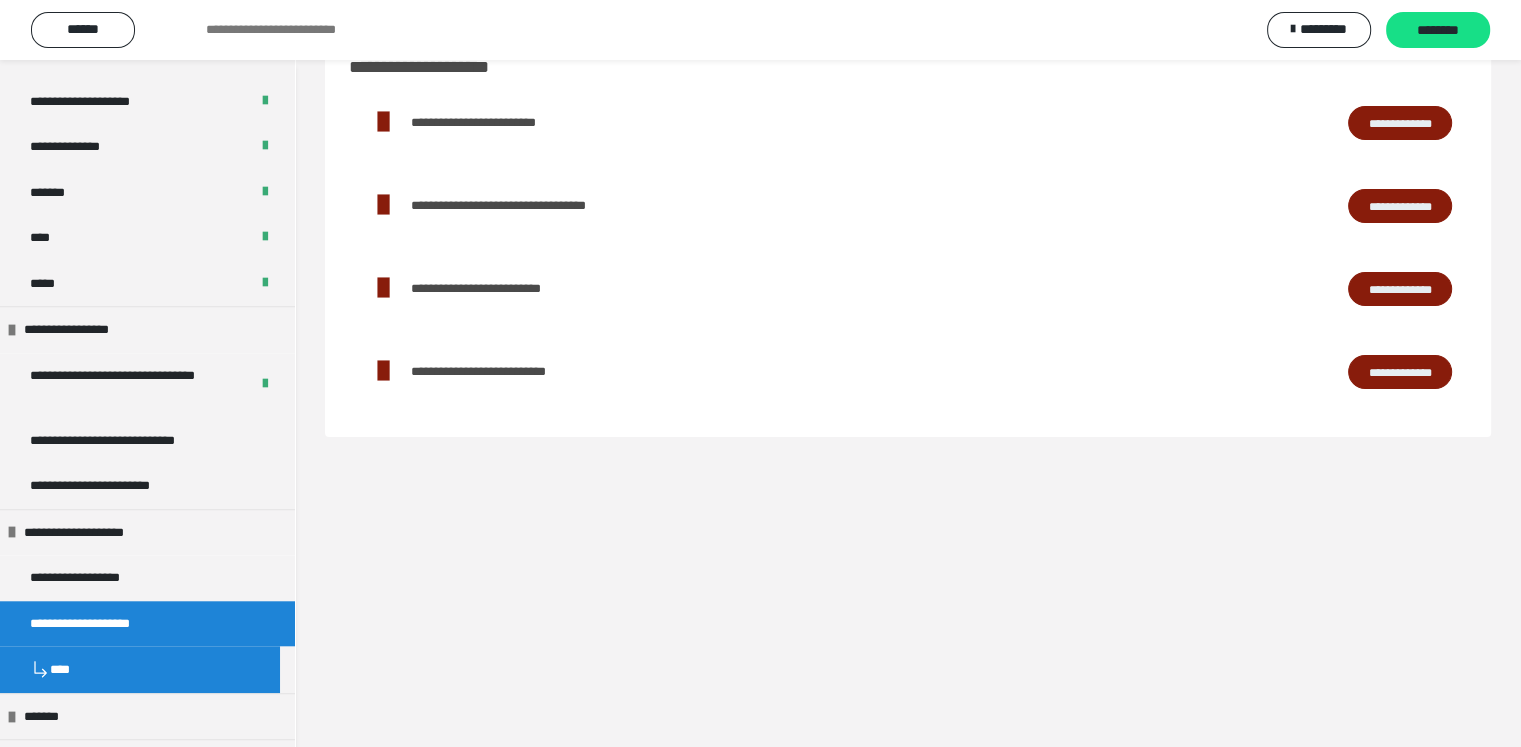 scroll, scrollTop: 60, scrollLeft: 0, axis: vertical 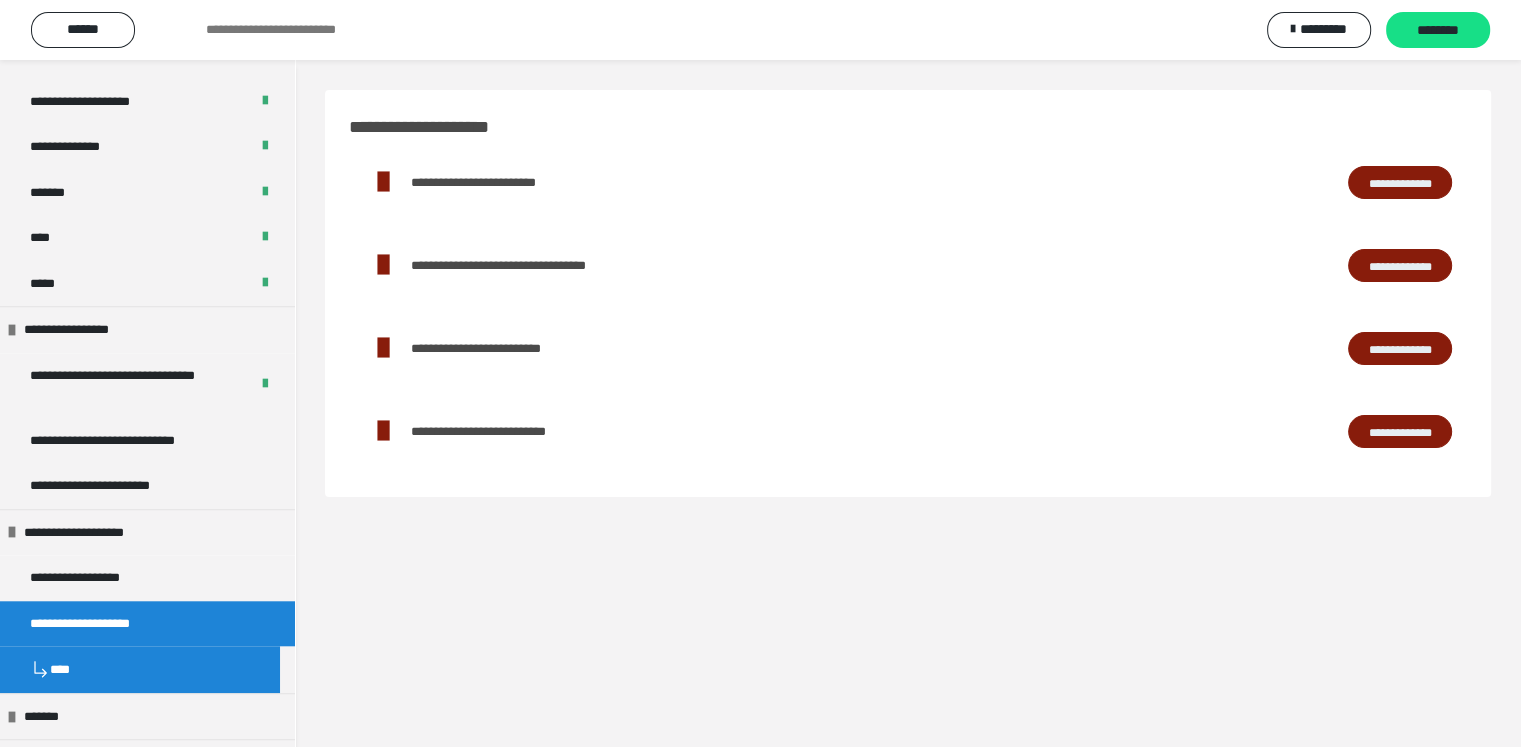 click on "**********" at bounding box center [102, 624] 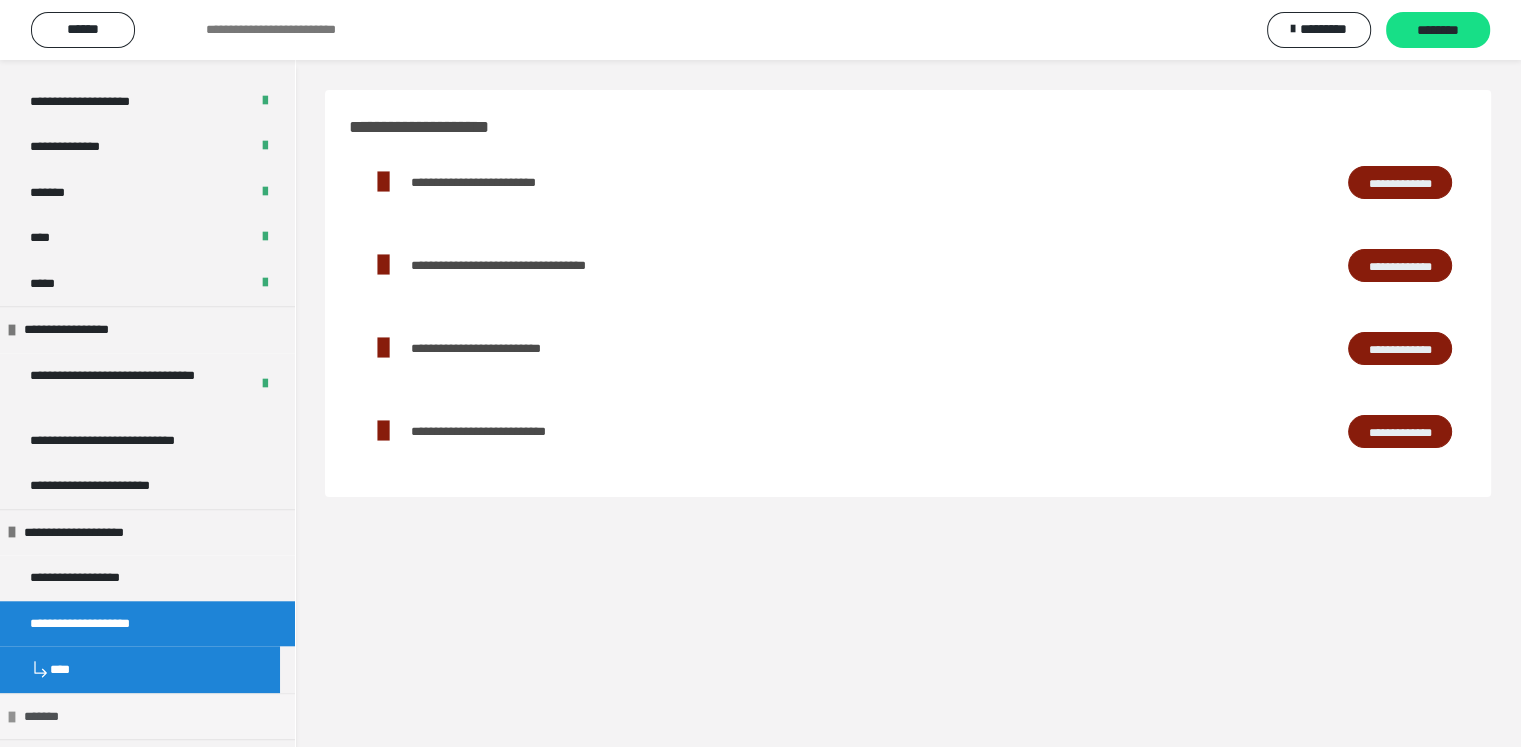 click on "*******" at bounding box center (147, 716) 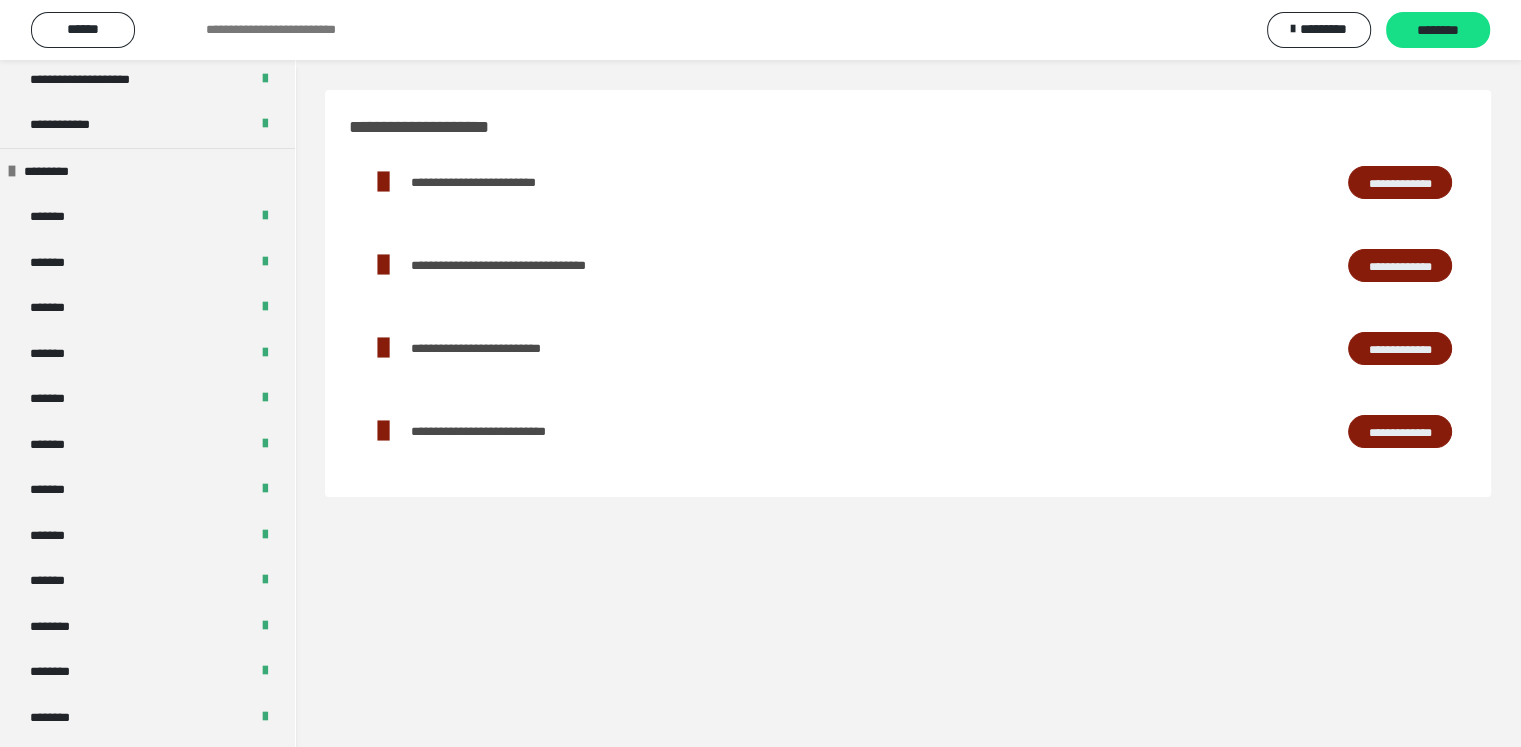 scroll, scrollTop: 0, scrollLeft: 0, axis: both 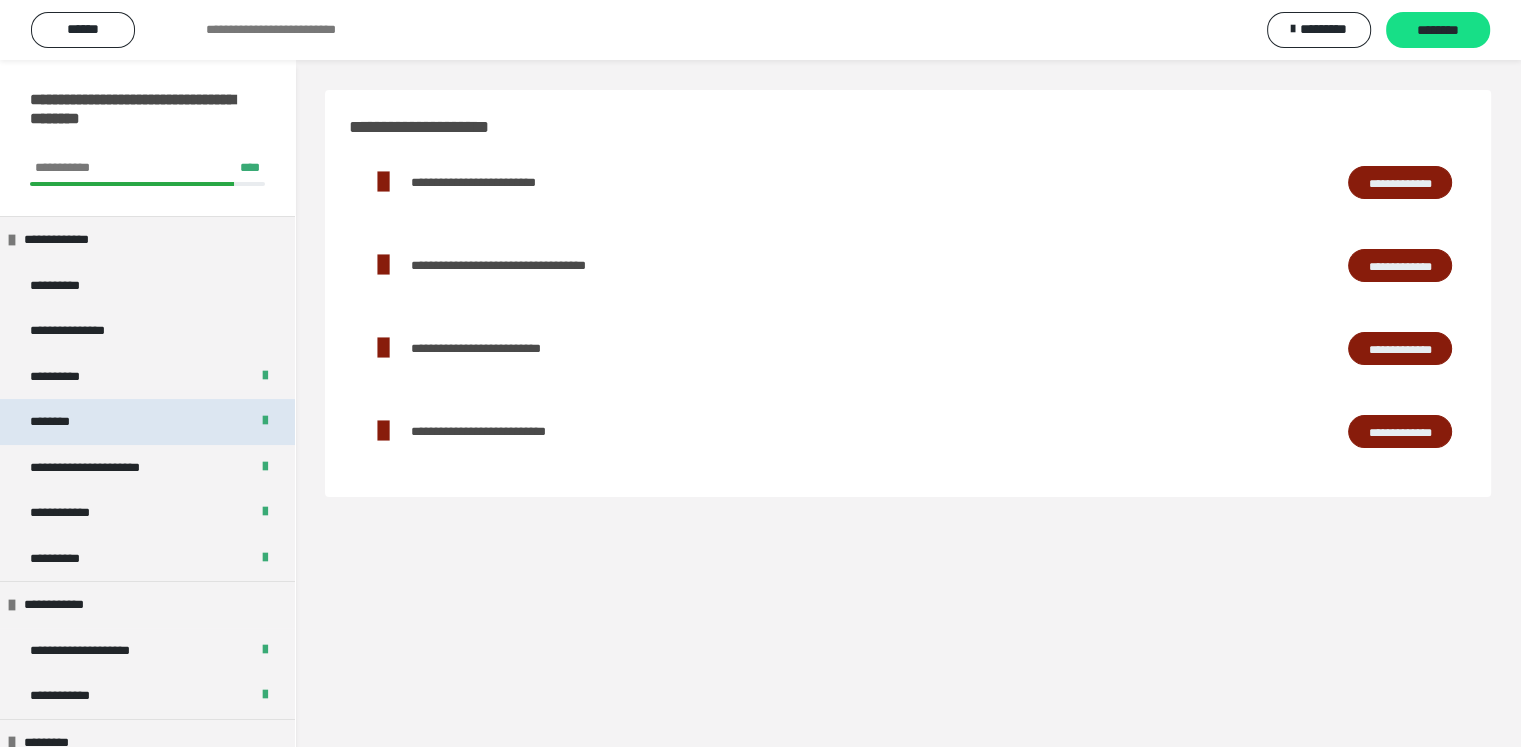 click on "********" at bounding box center [147, 422] 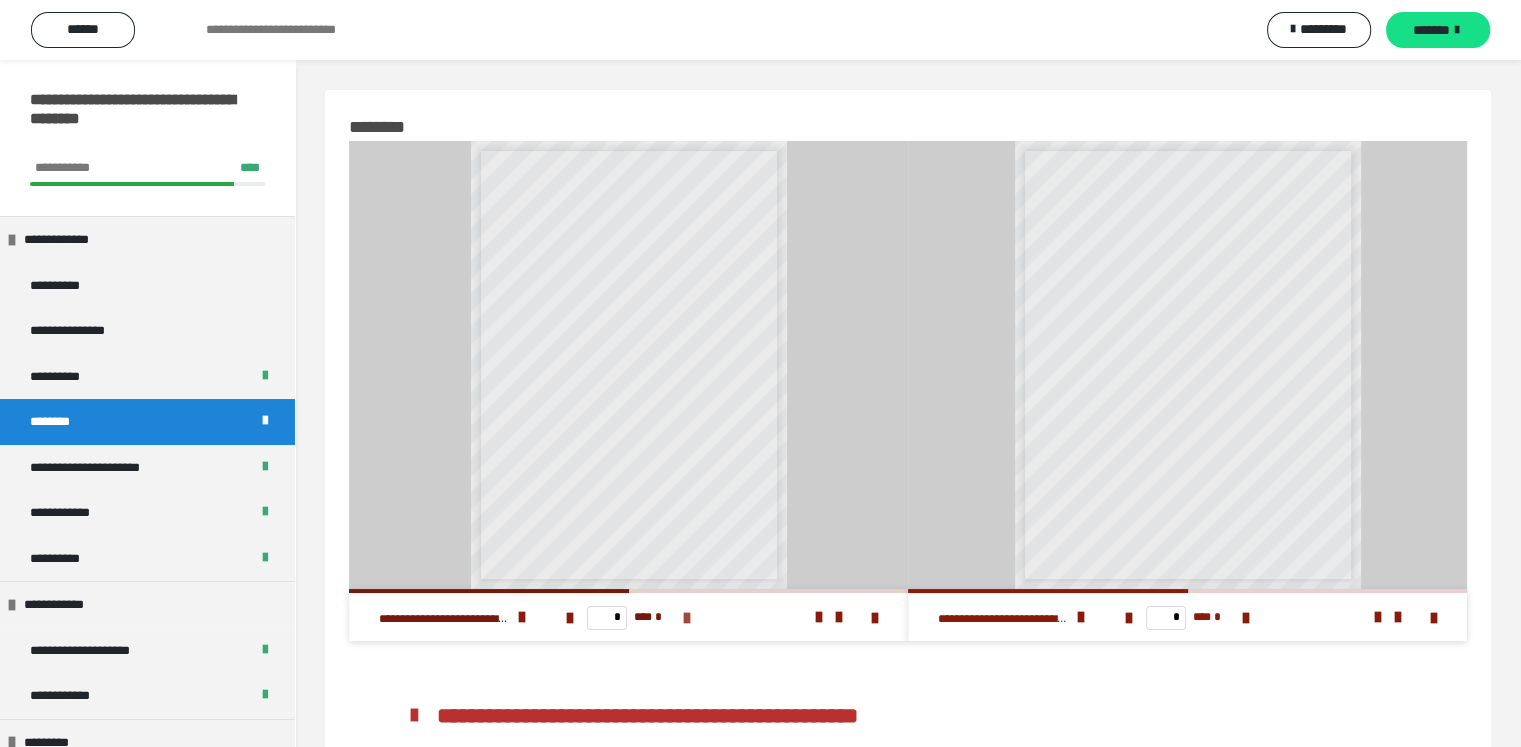 click at bounding box center [687, 618] 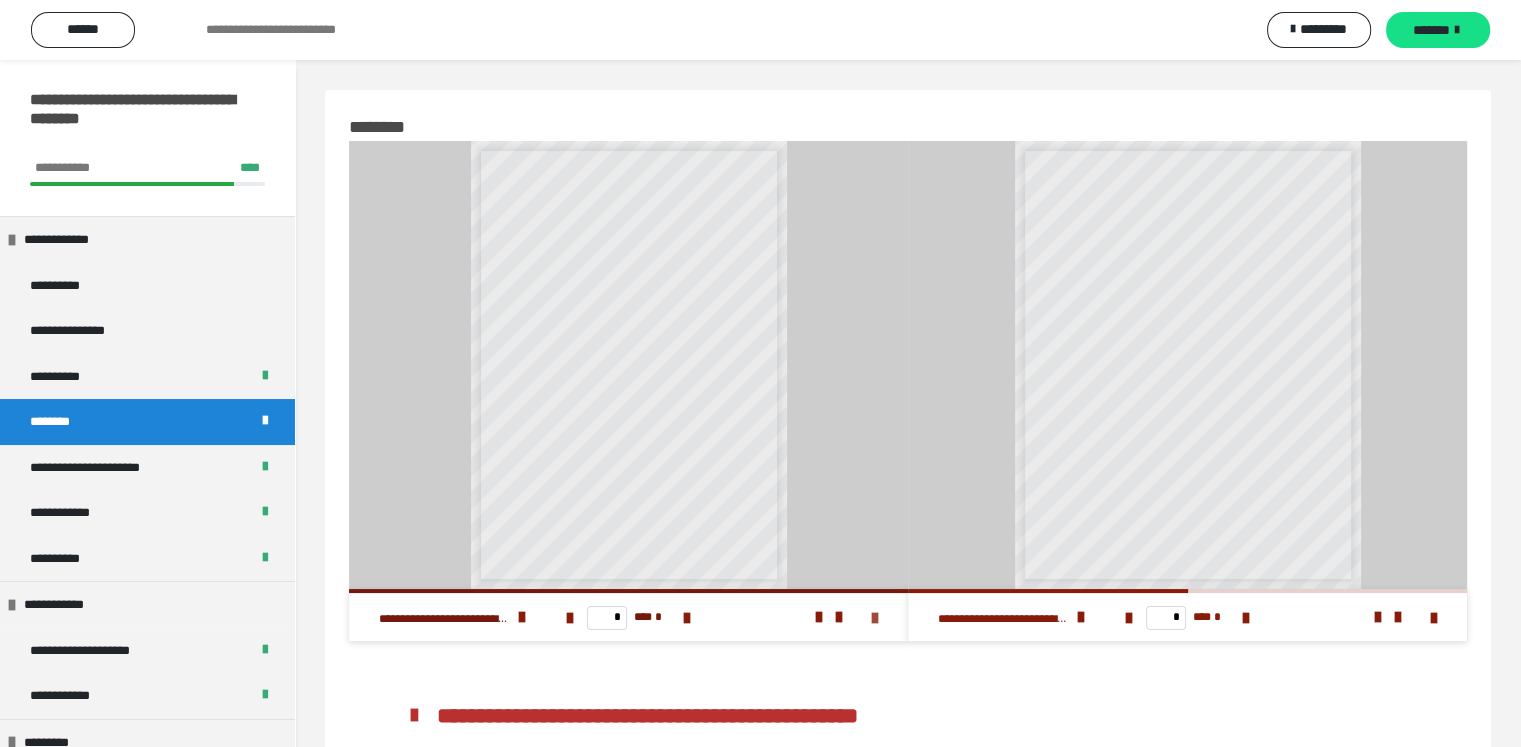 click at bounding box center [875, 618] 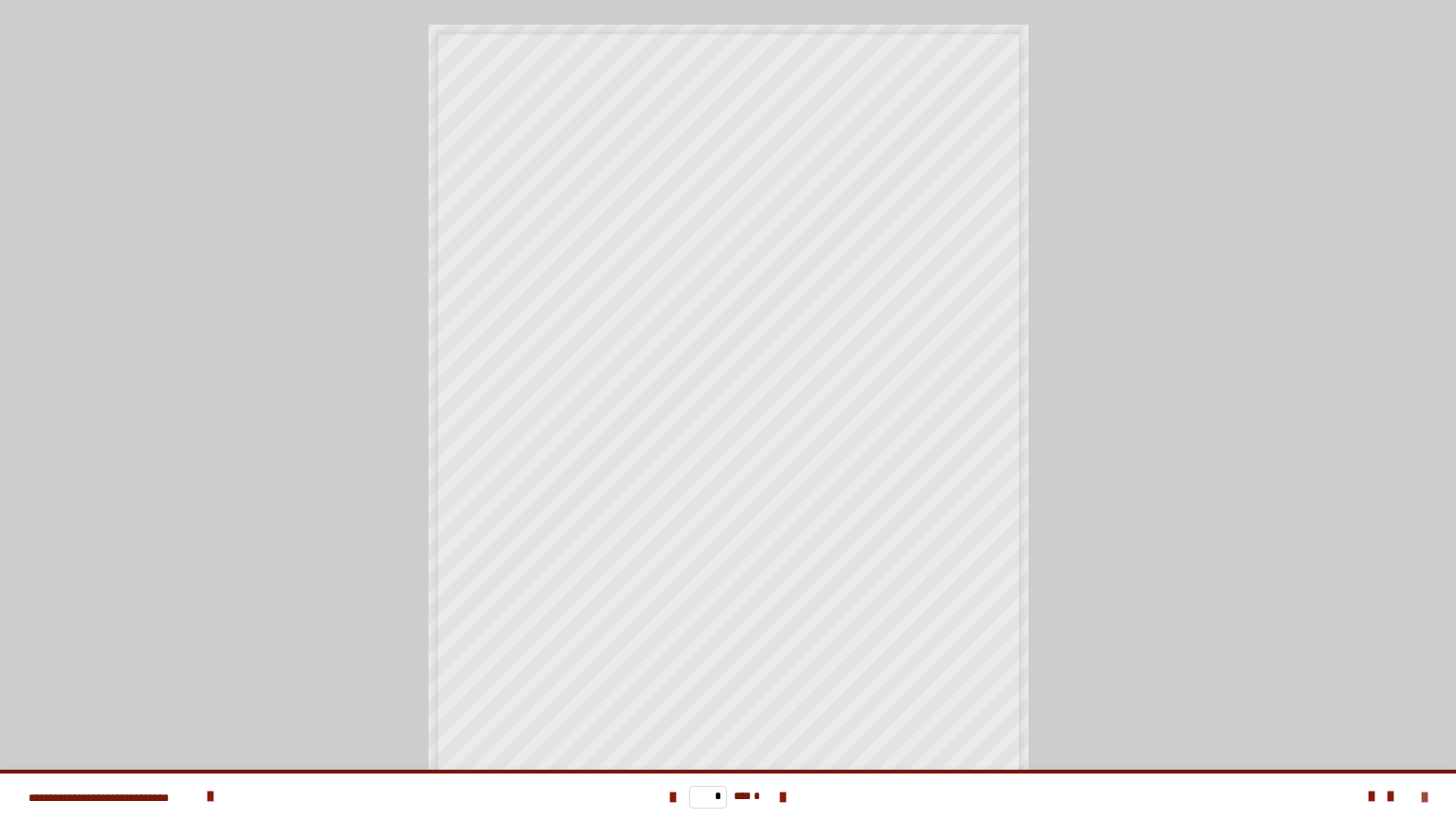 click at bounding box center [1425, 797] 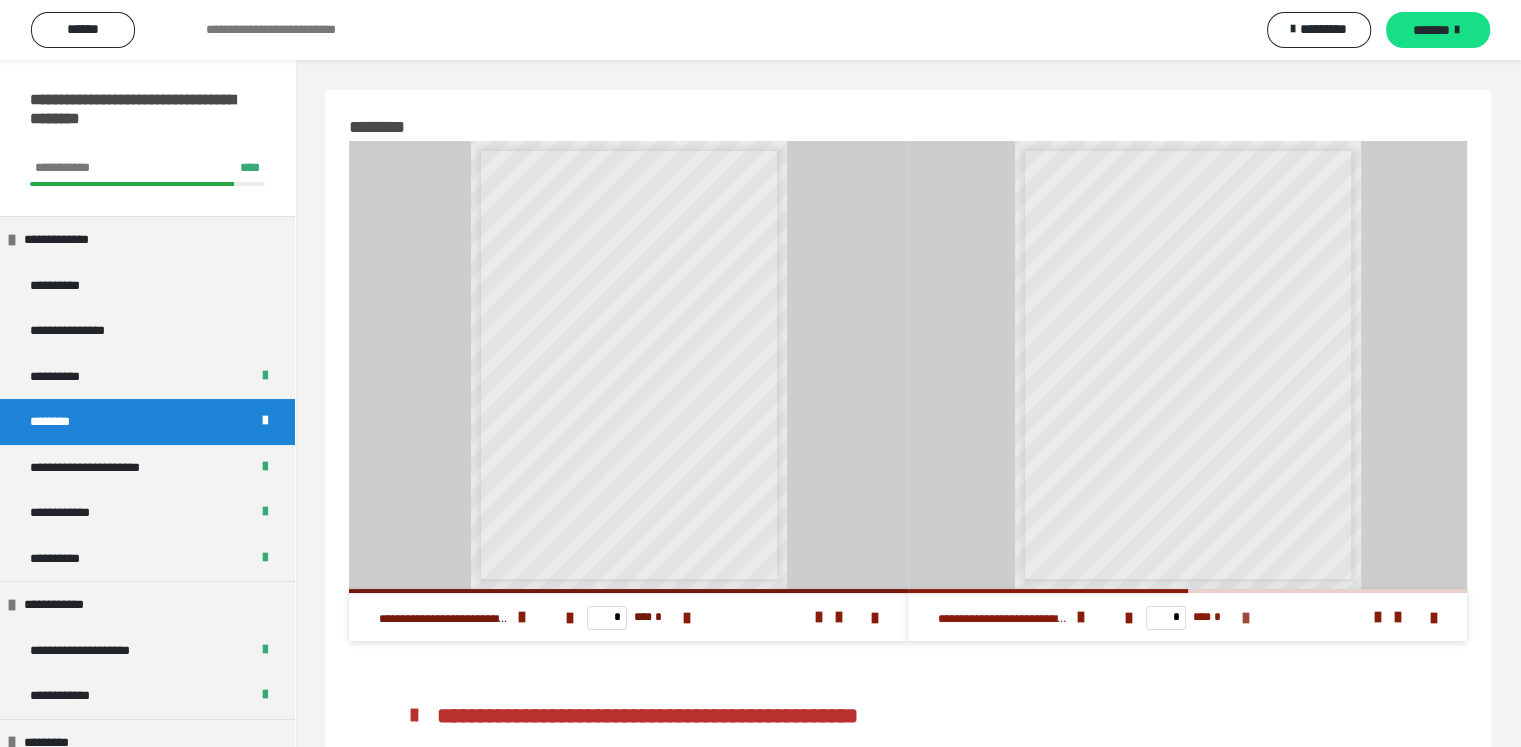 click at bounding box center [1246, 618] 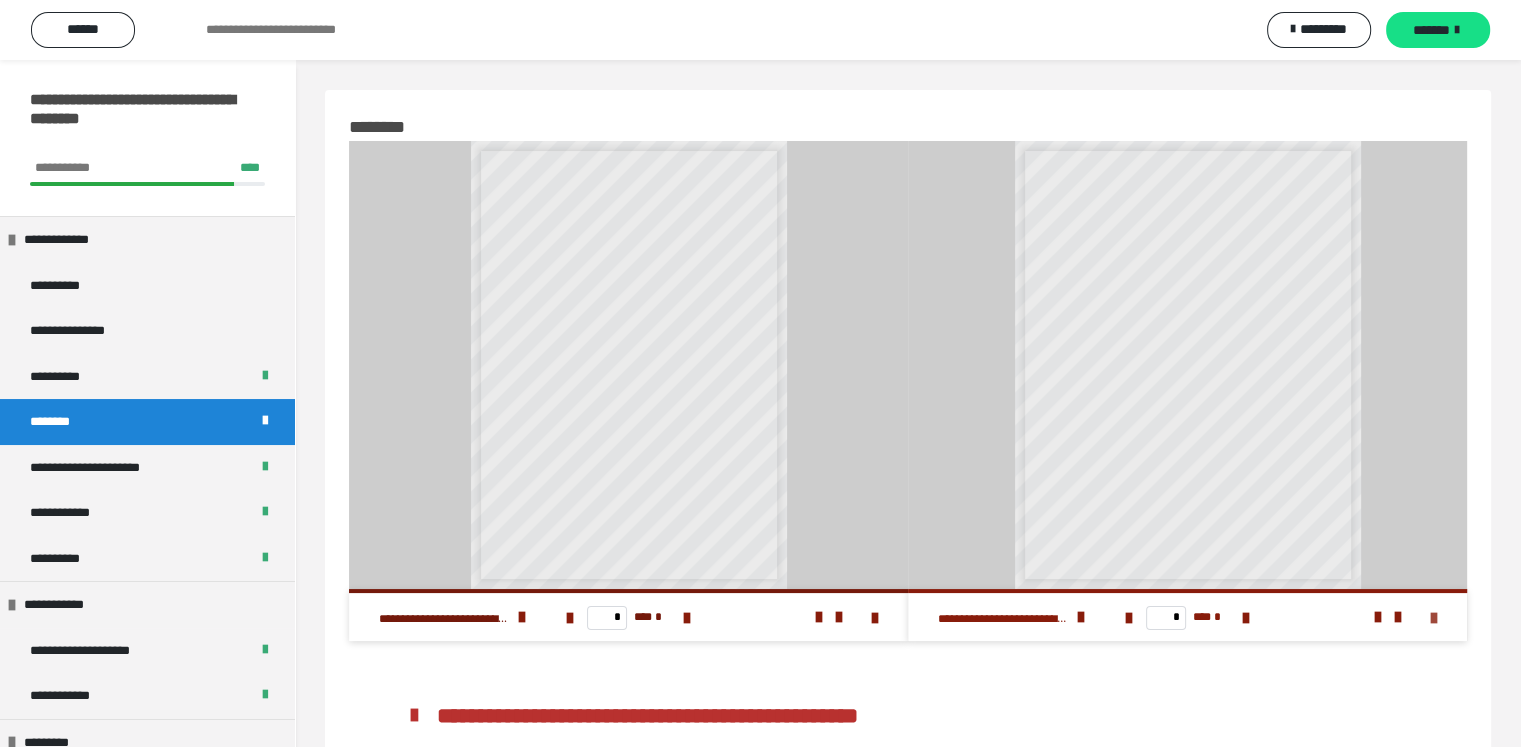 click at bounding box center [1434, 618] 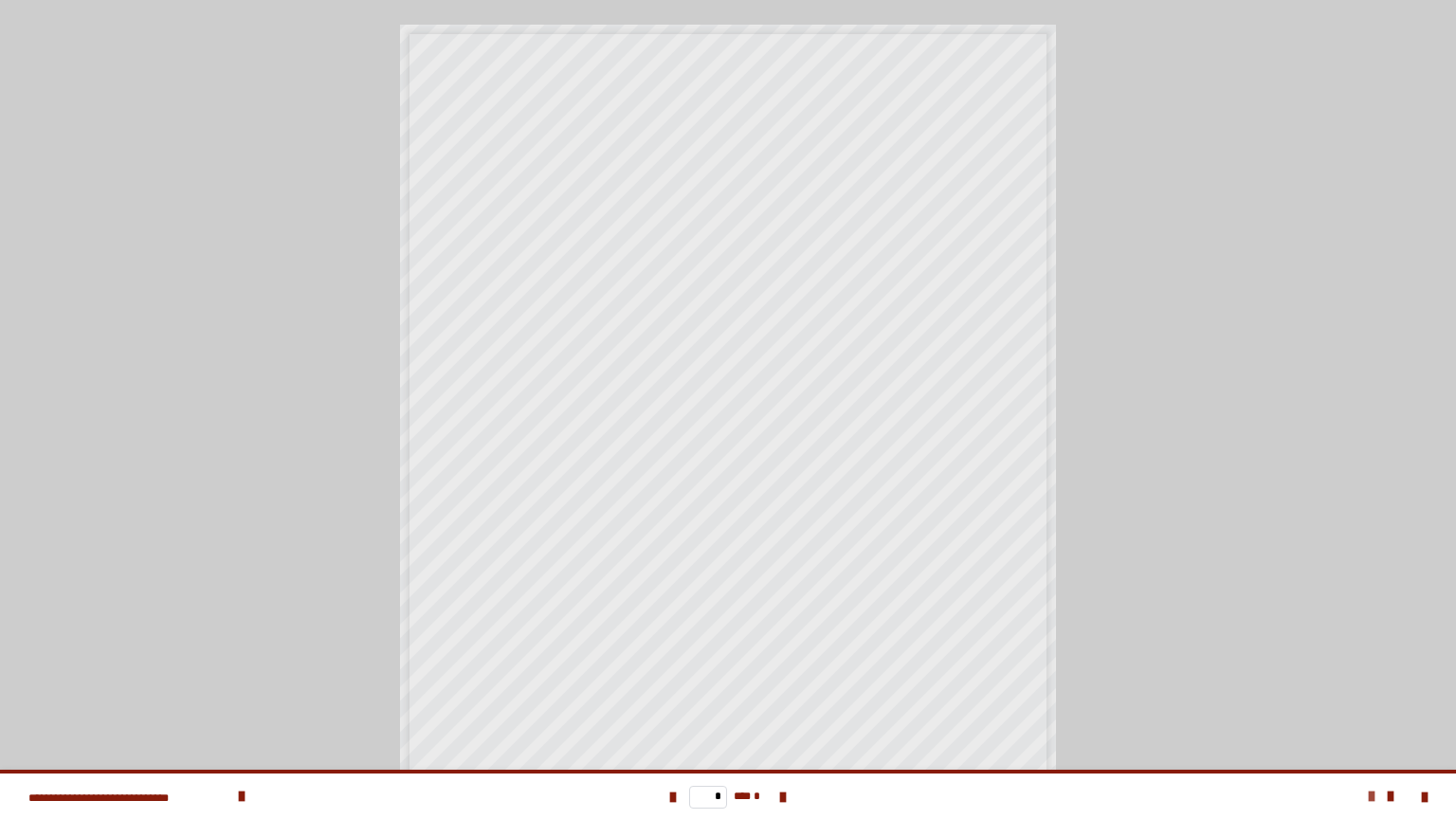 click at bounding box center (1372, 796) 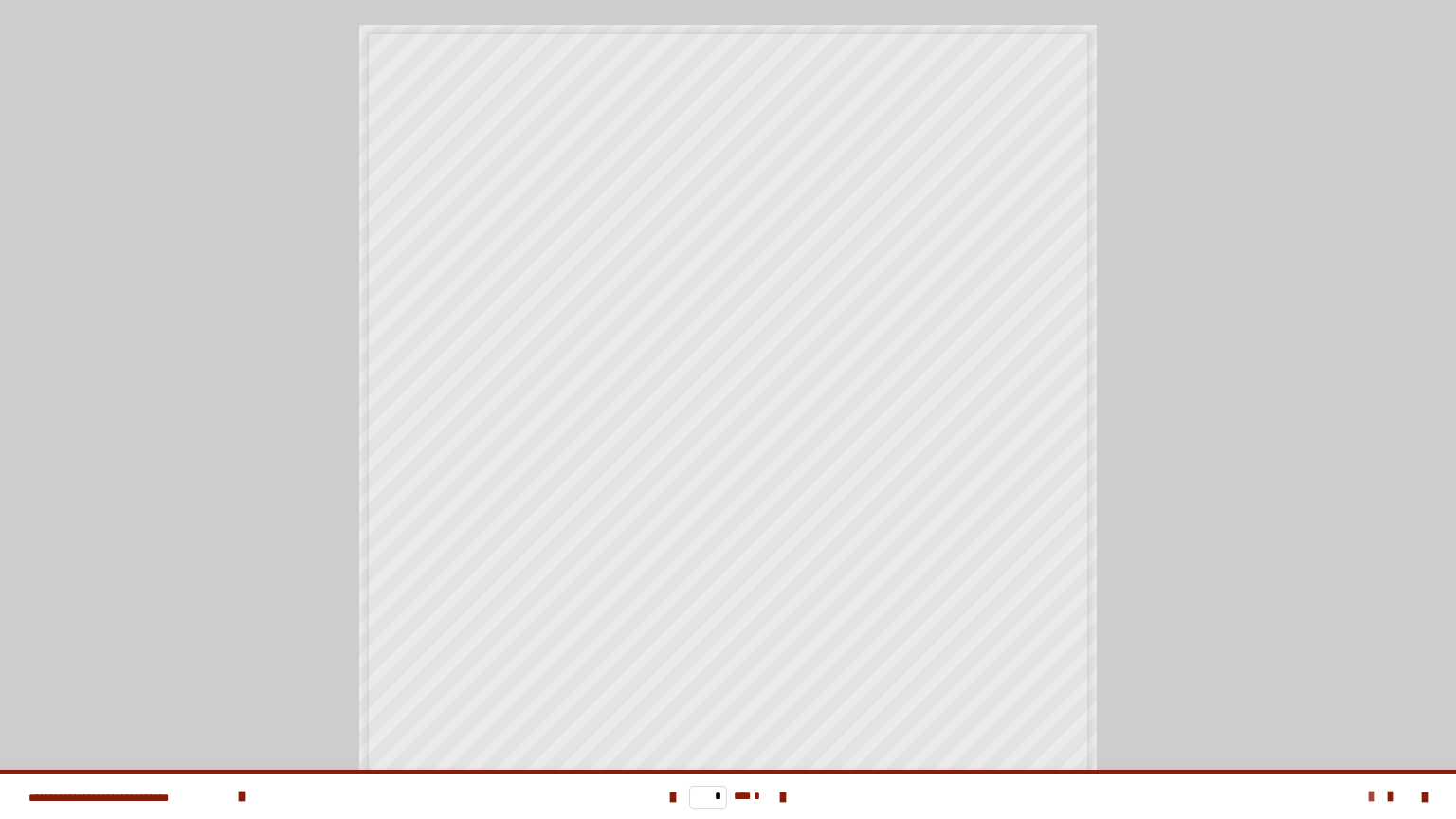 click at bounding box center [1372, 796] 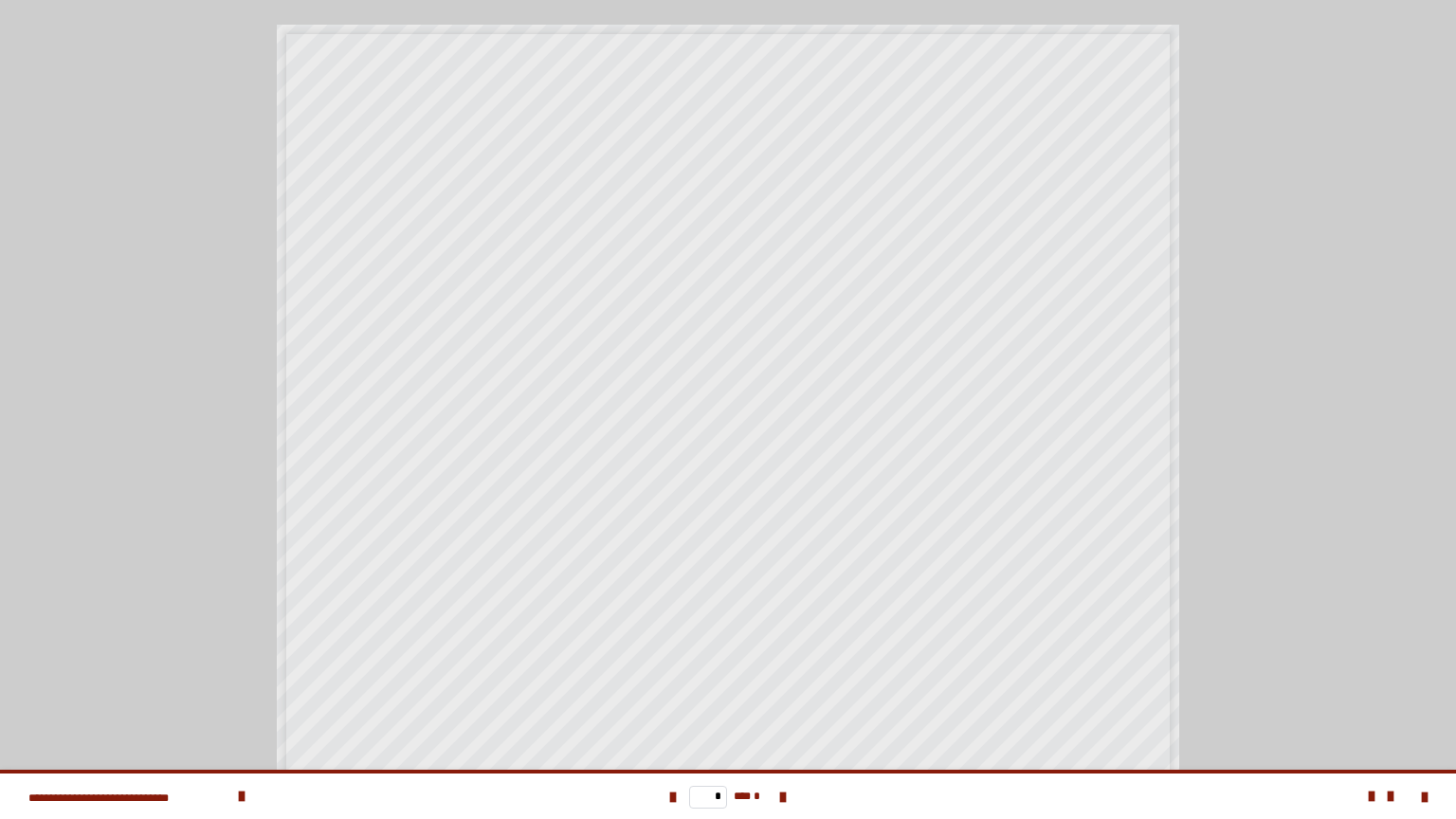 click on "* *** *" at bounding box center (728, 796) 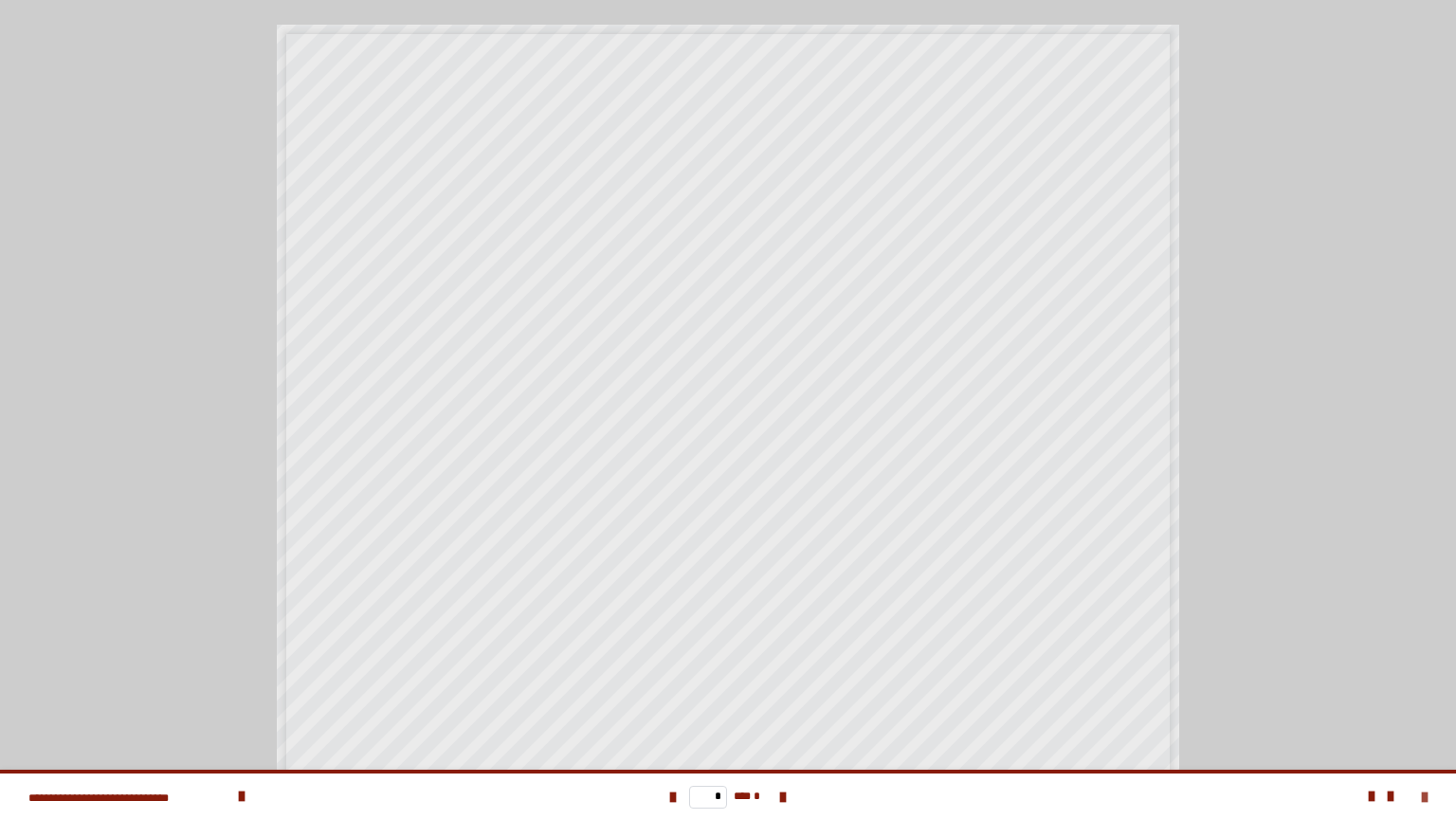 click at bounding box center (1425, 797) 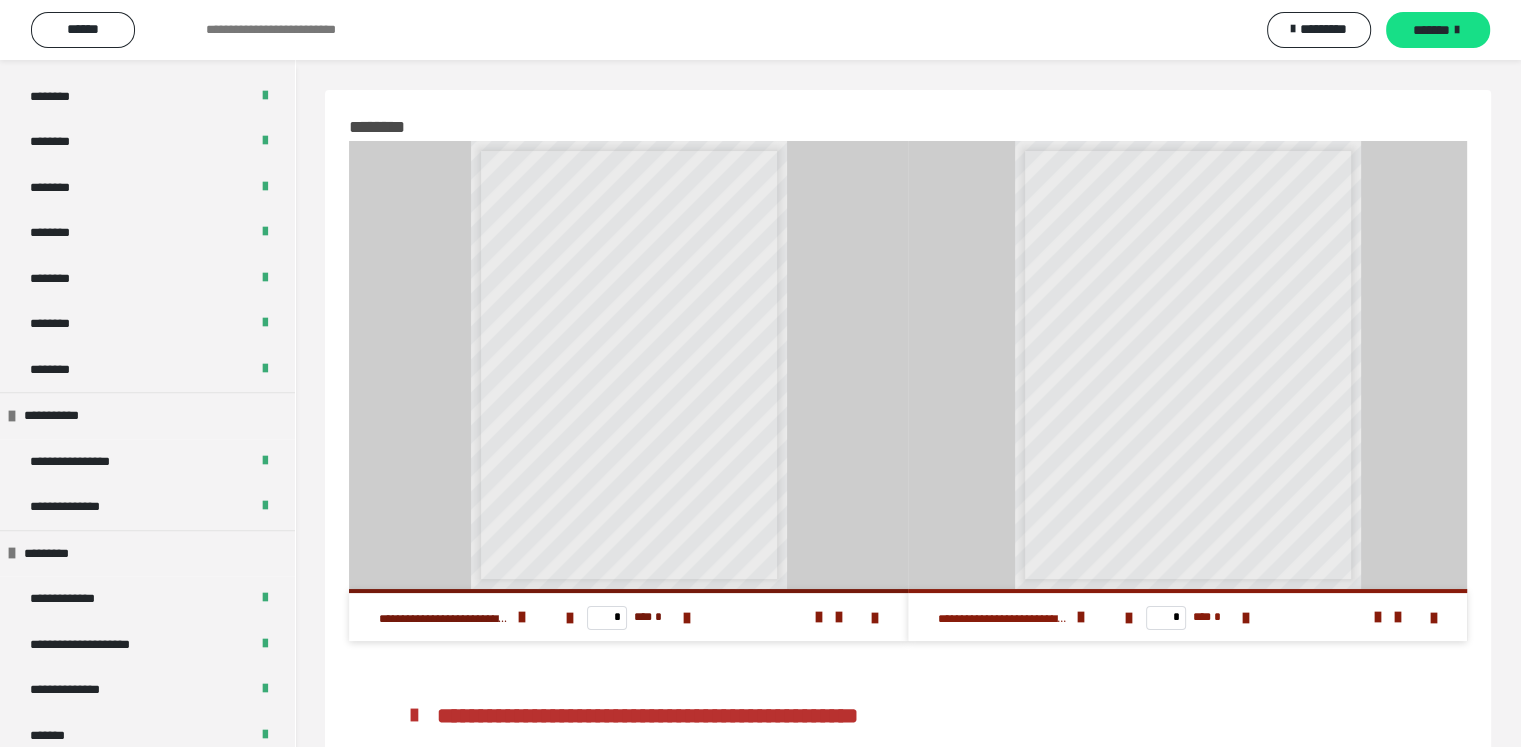 scroll, scrollTop: 1181, scrollLeft: 0, axis: vertical 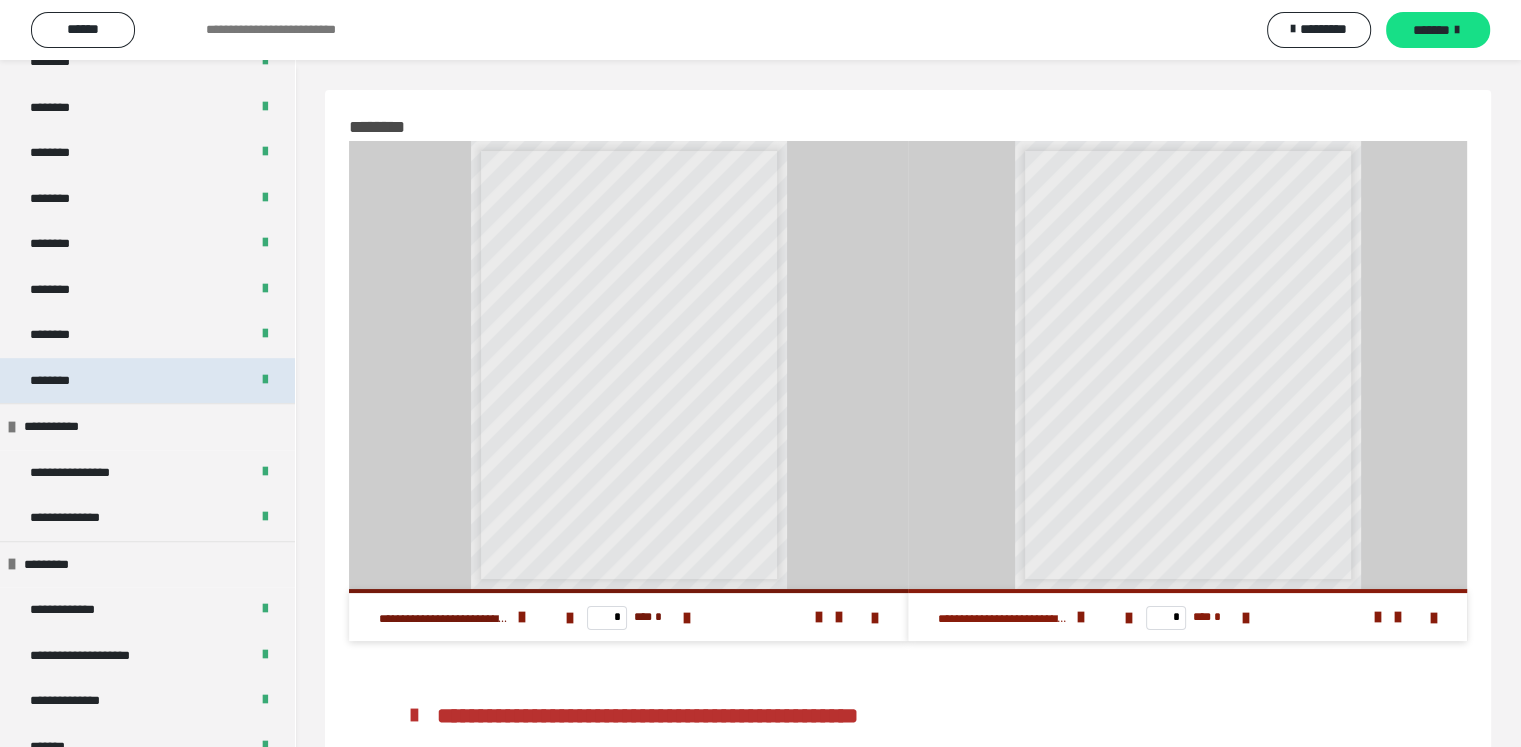 click on "********" at bounding box center [147, 381] 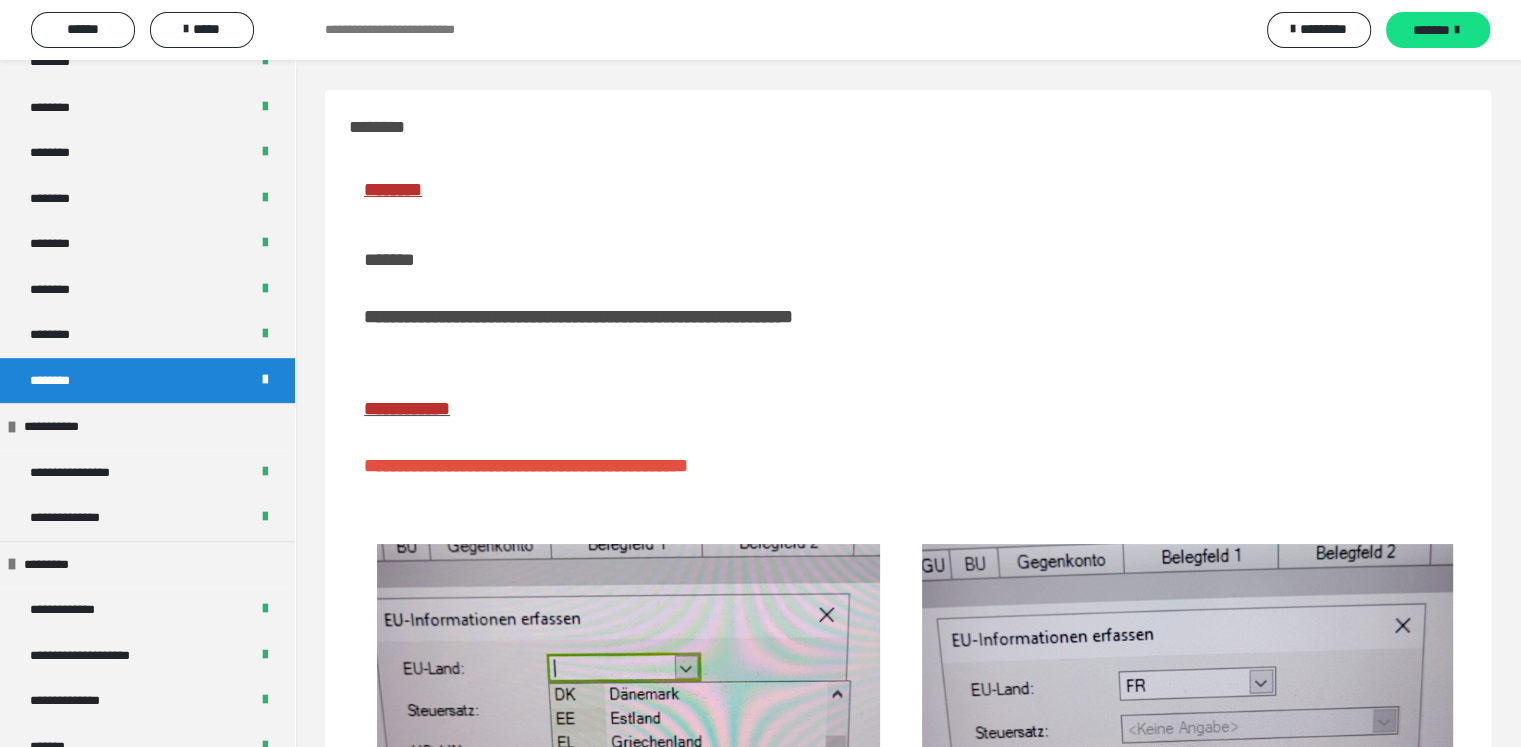 scroll, scrollTop: 293, scrollLeft: 0, axis: vertical 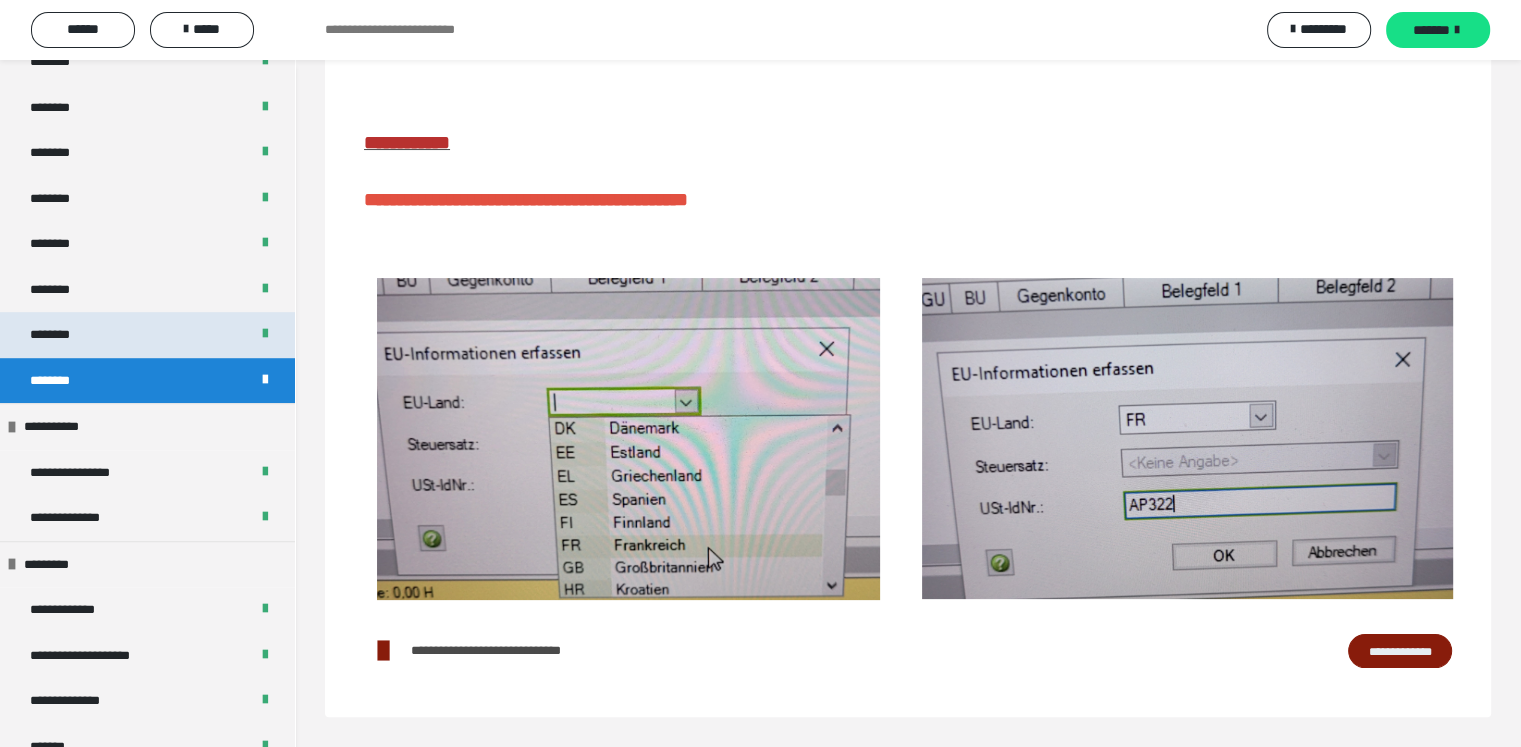 click on "********" at bounding box center (147, 335) 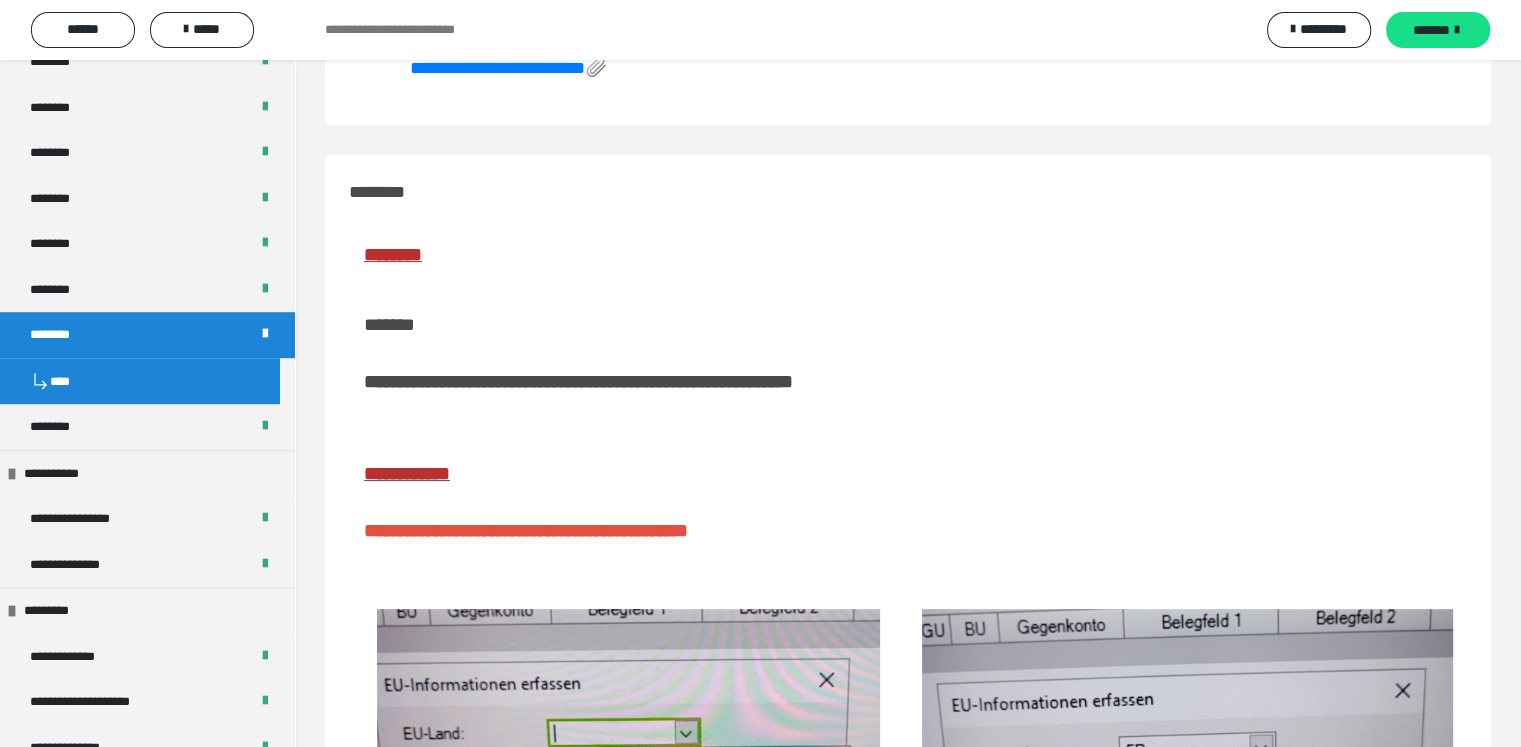 scroll, scrollTop: 652, scrollLeft: 0, axis: vertical 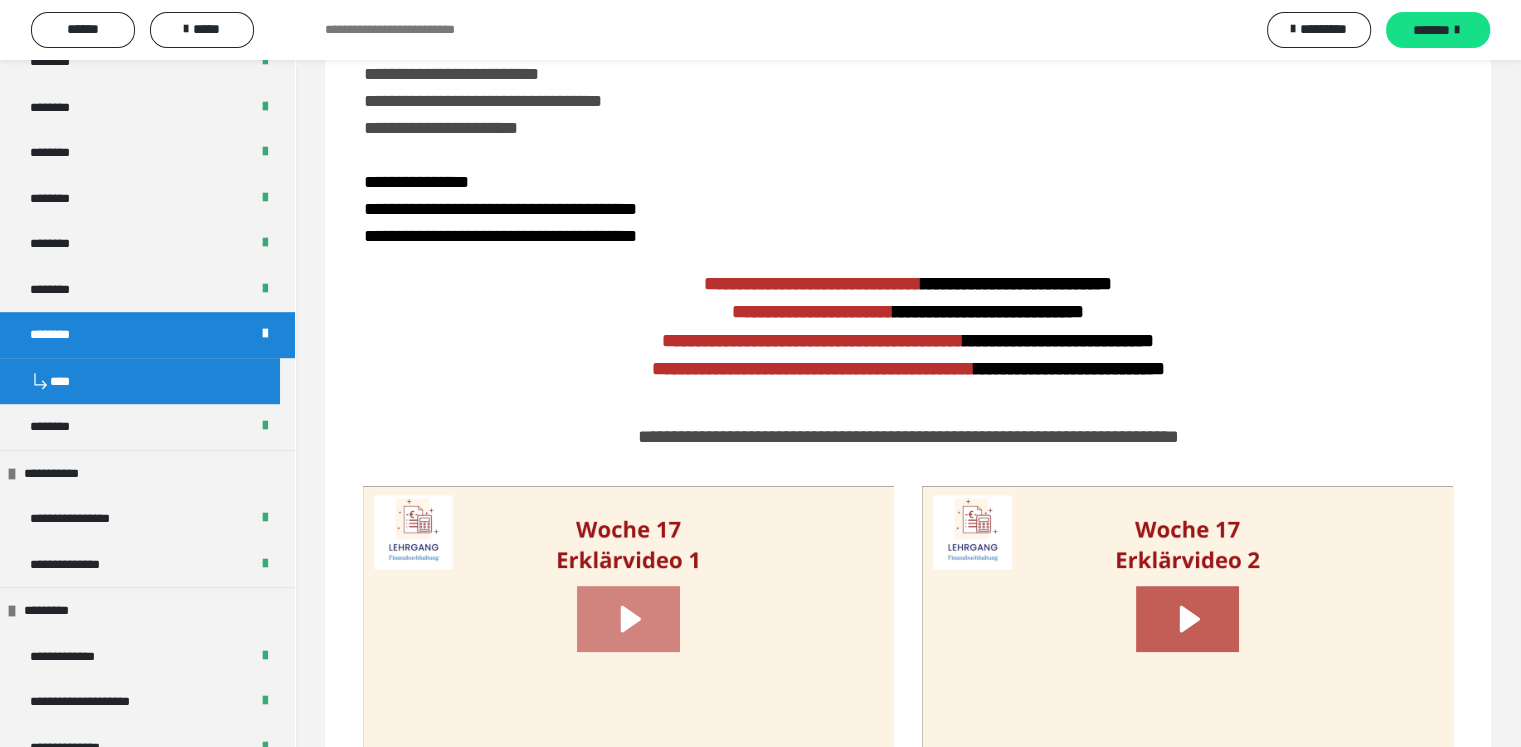 click 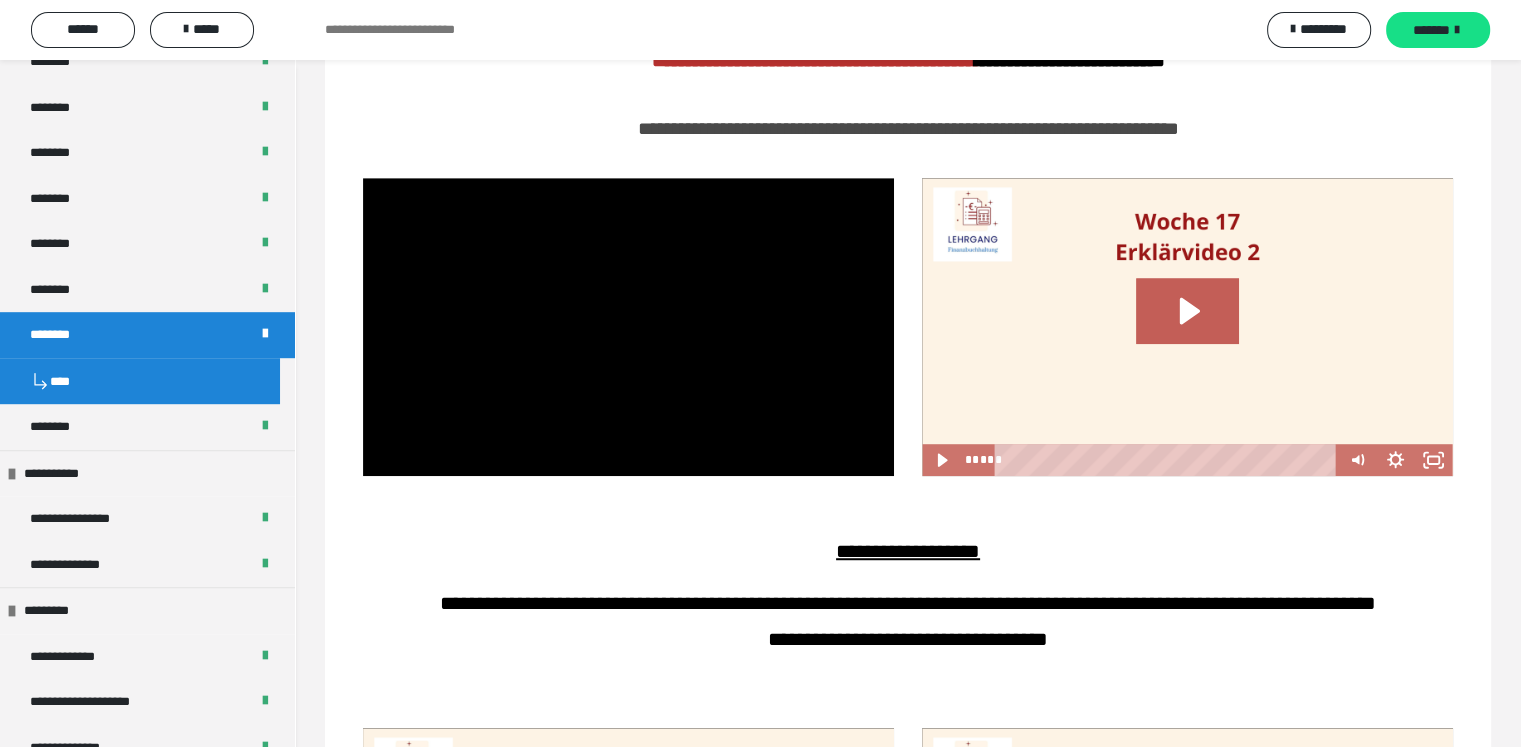 scroll, scrollTop: 1188, scrollLeft: 0, axis: vertical 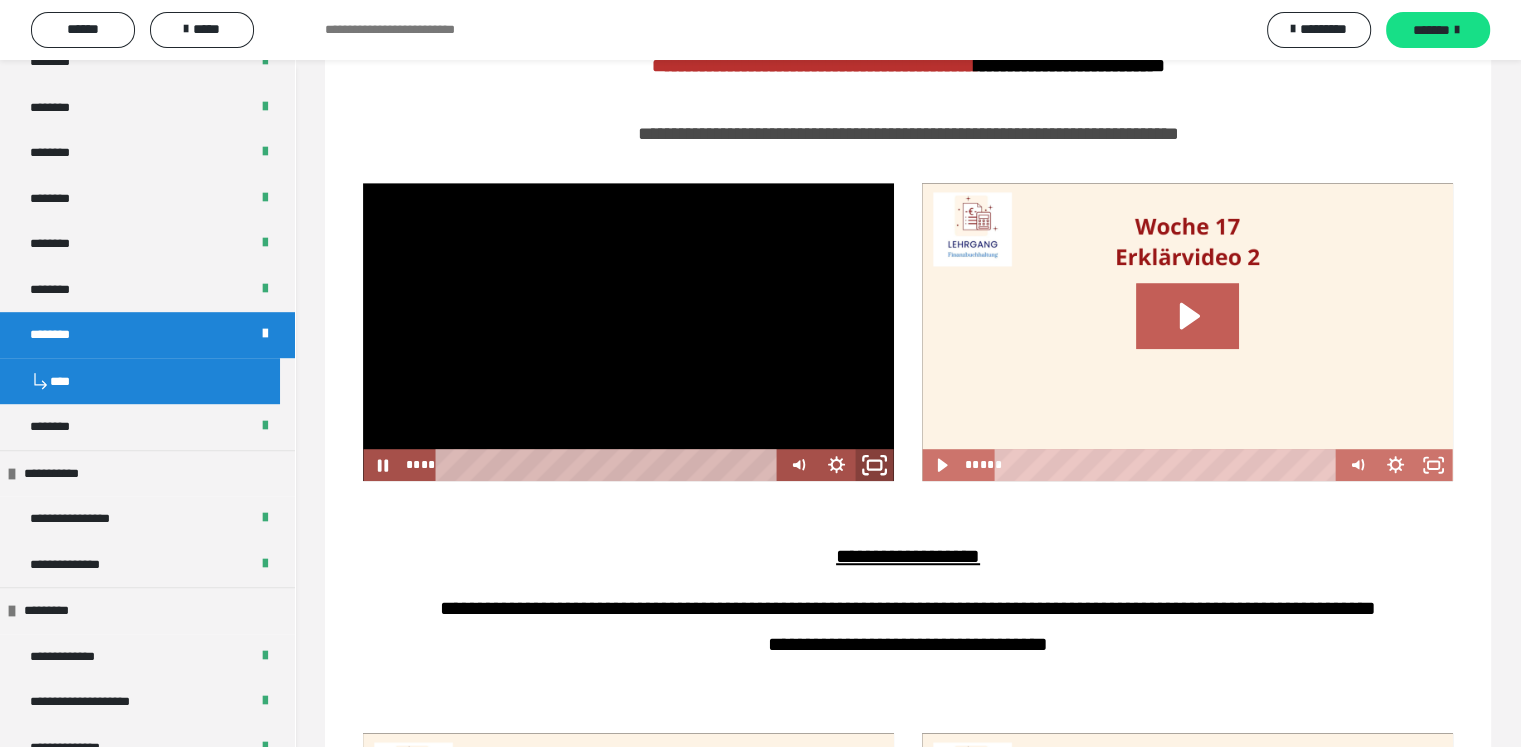 click 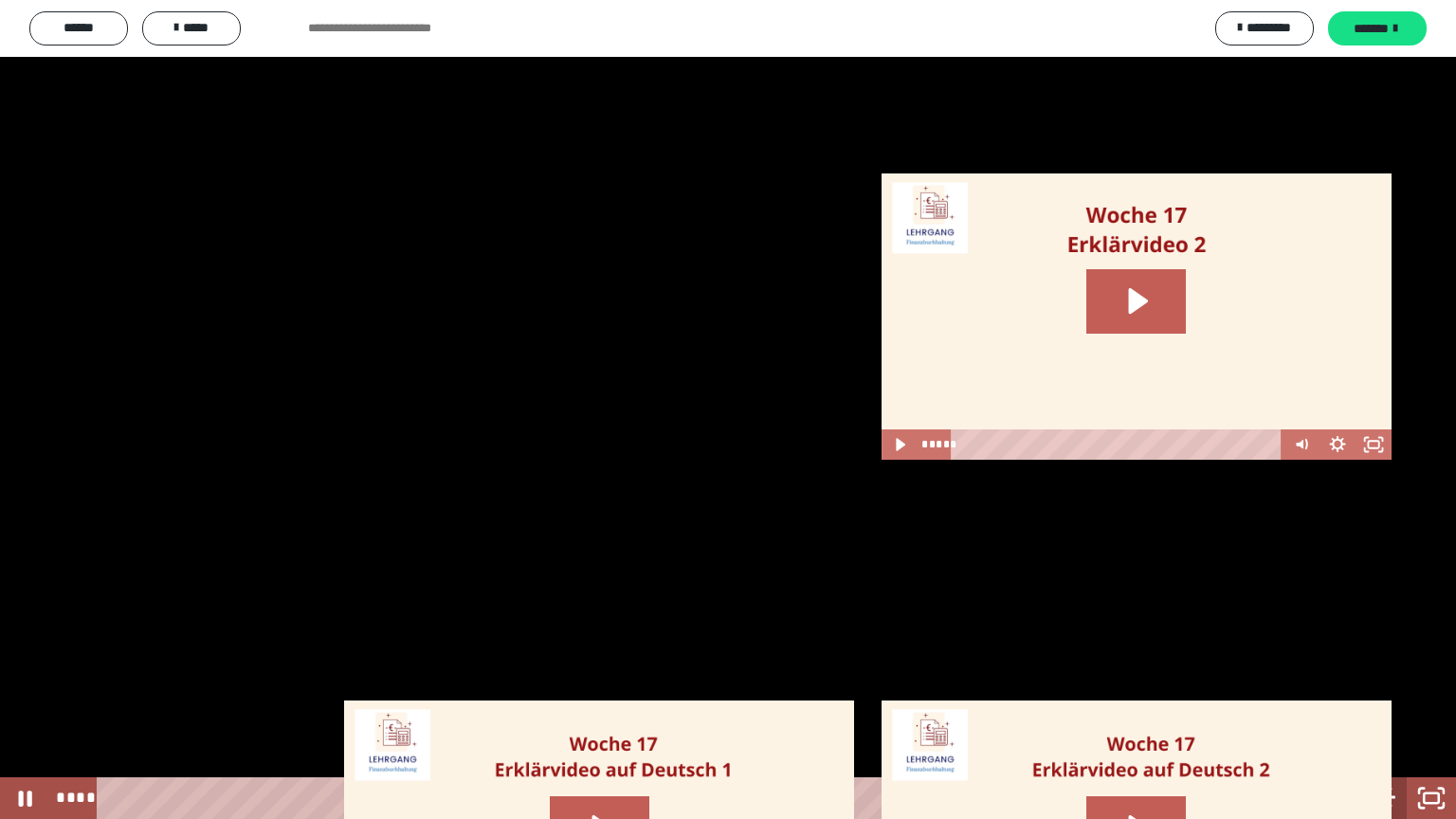 click 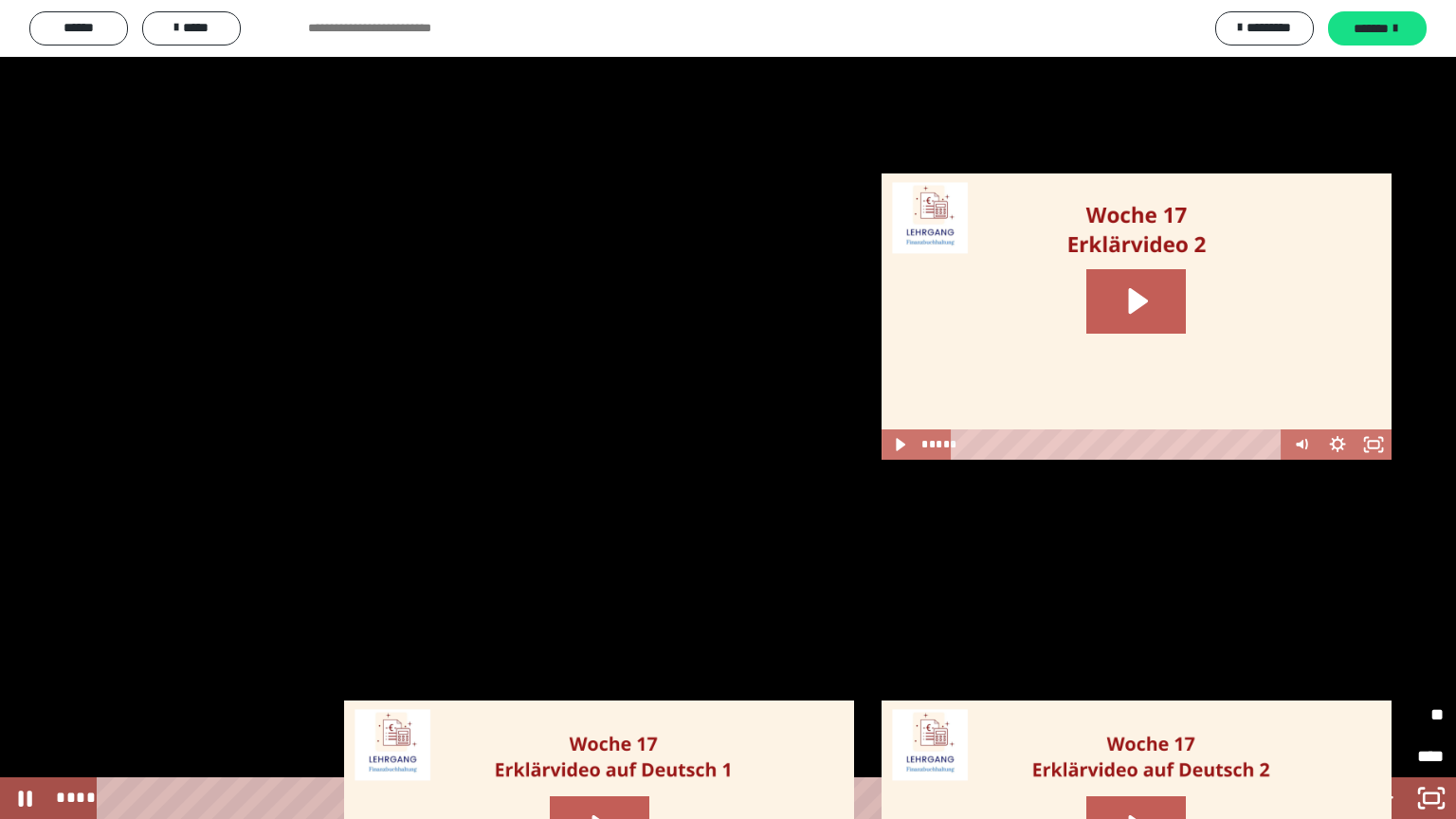click on "****" at bounding box center [1412, 755] 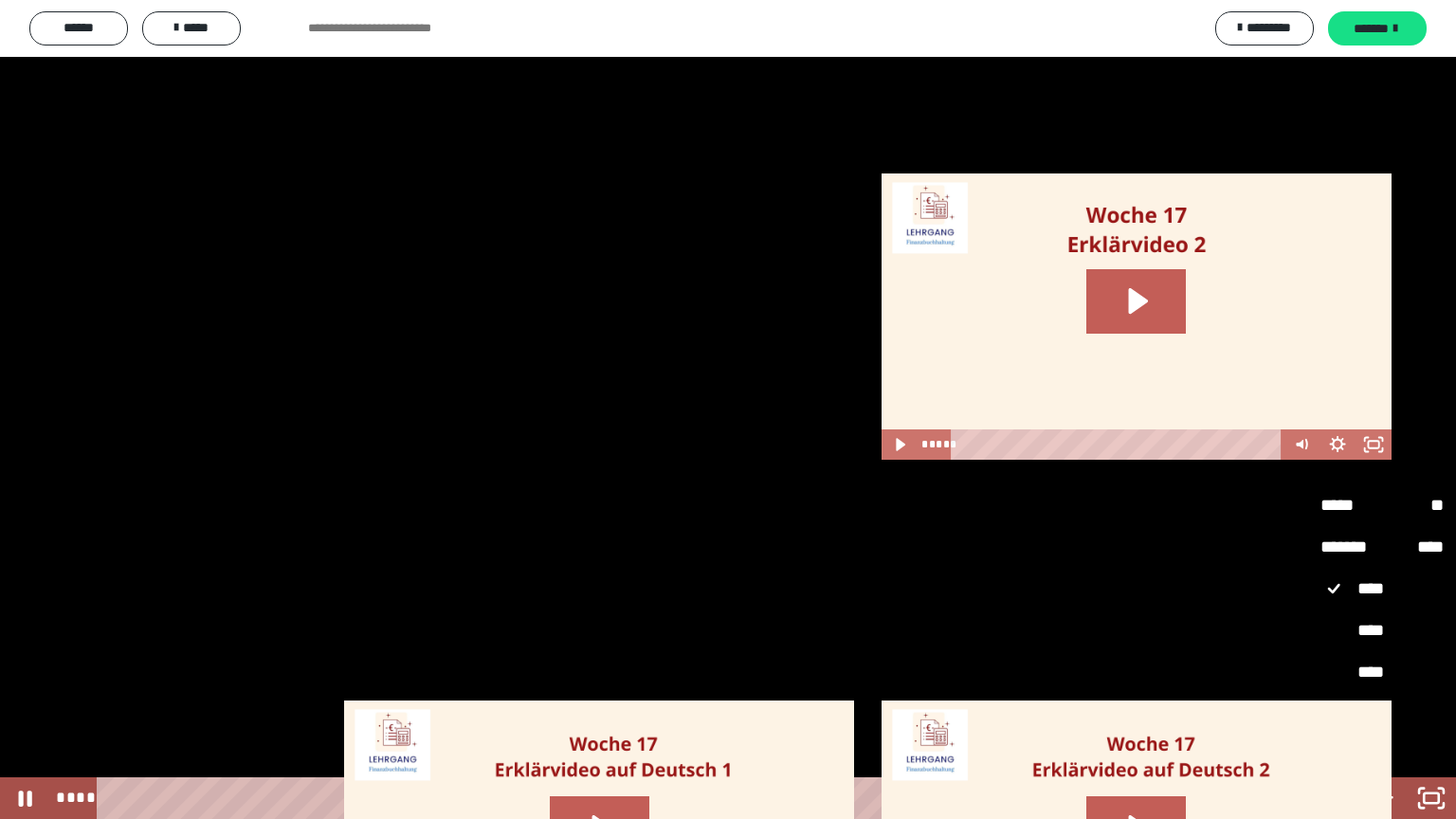 click on "****" at bounding box center (1382, 757) 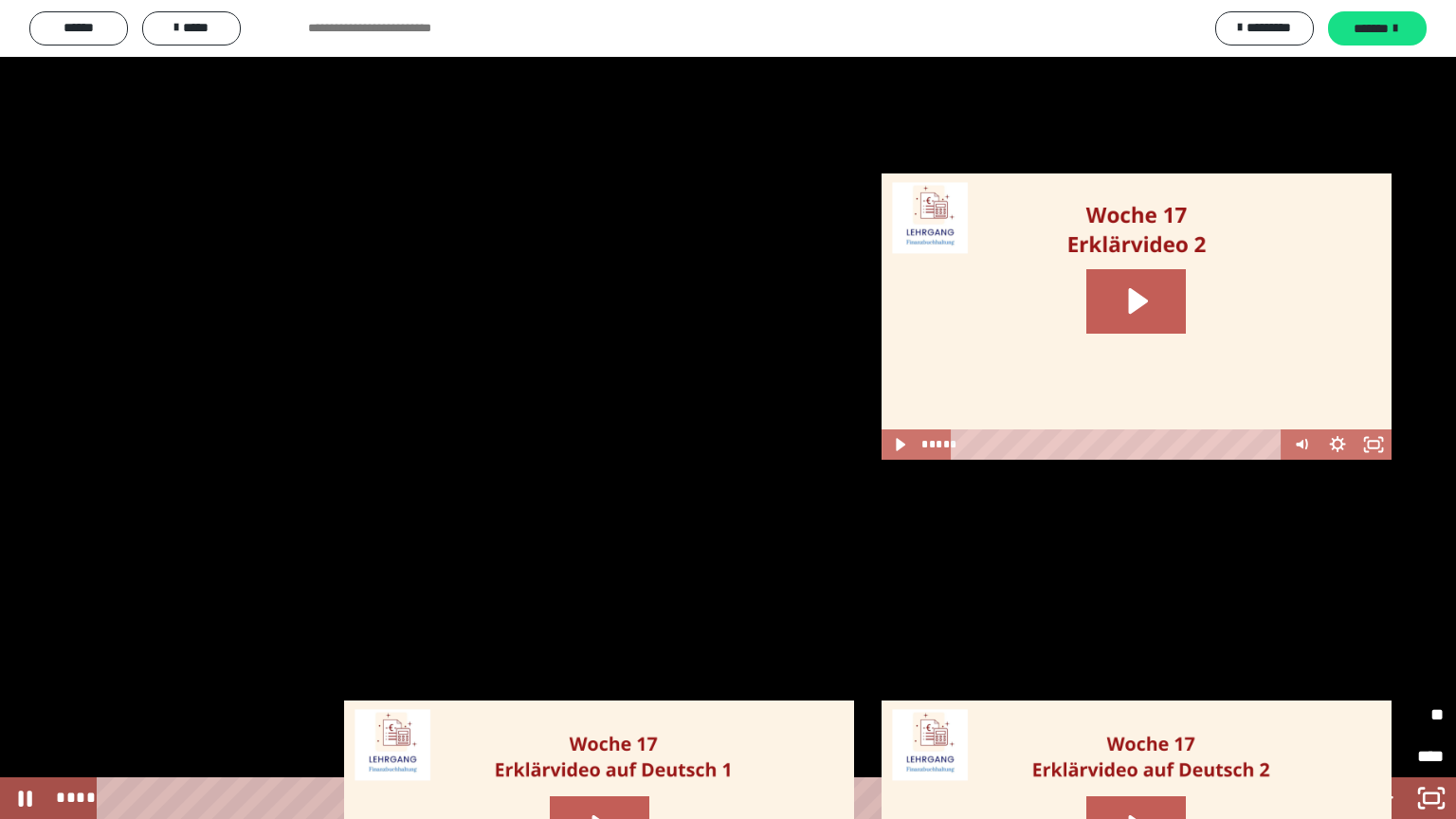 click on "**" at bounding box center [1412, 715] 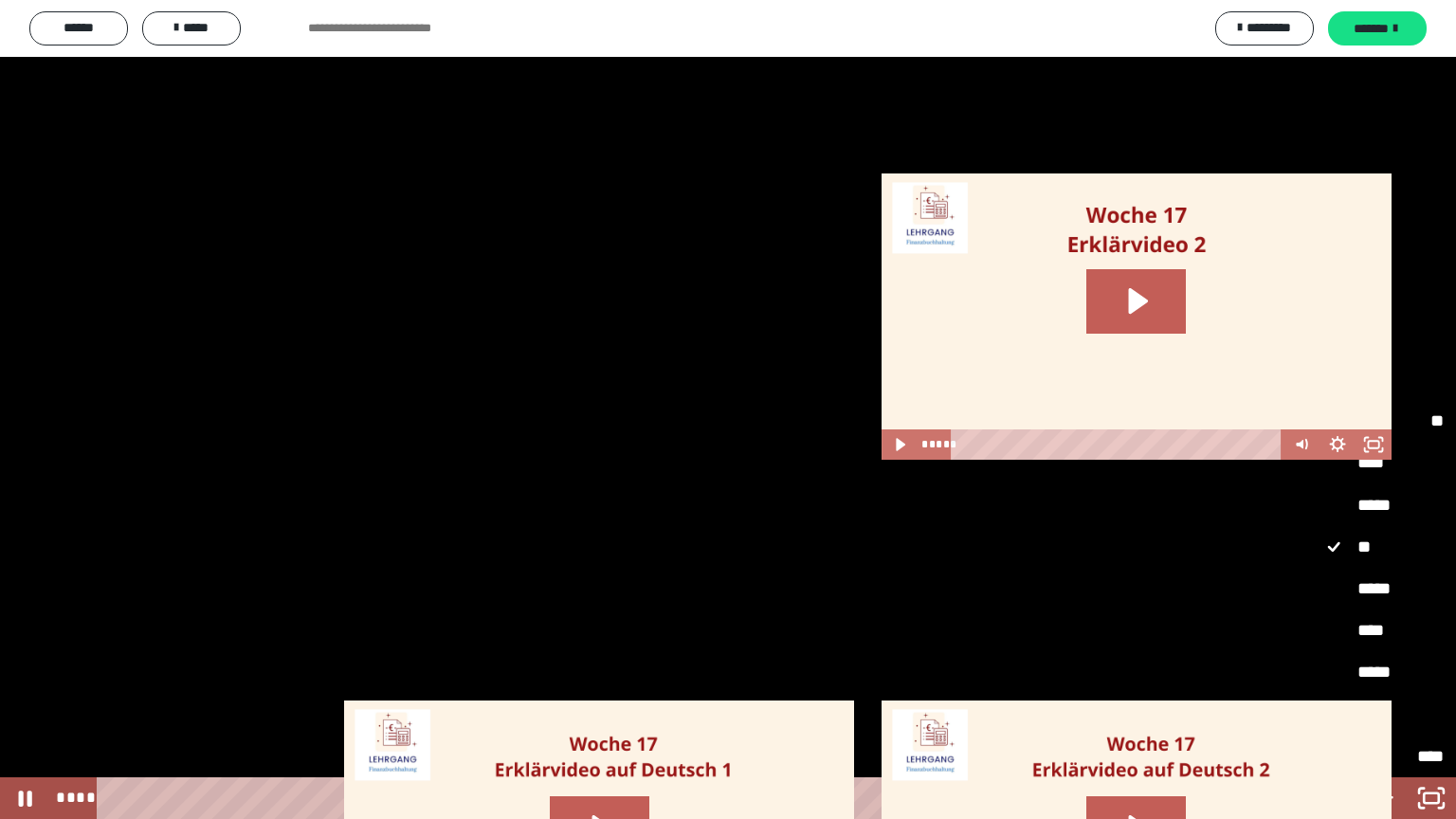 click on "****" at bounding box center [1382, 631] 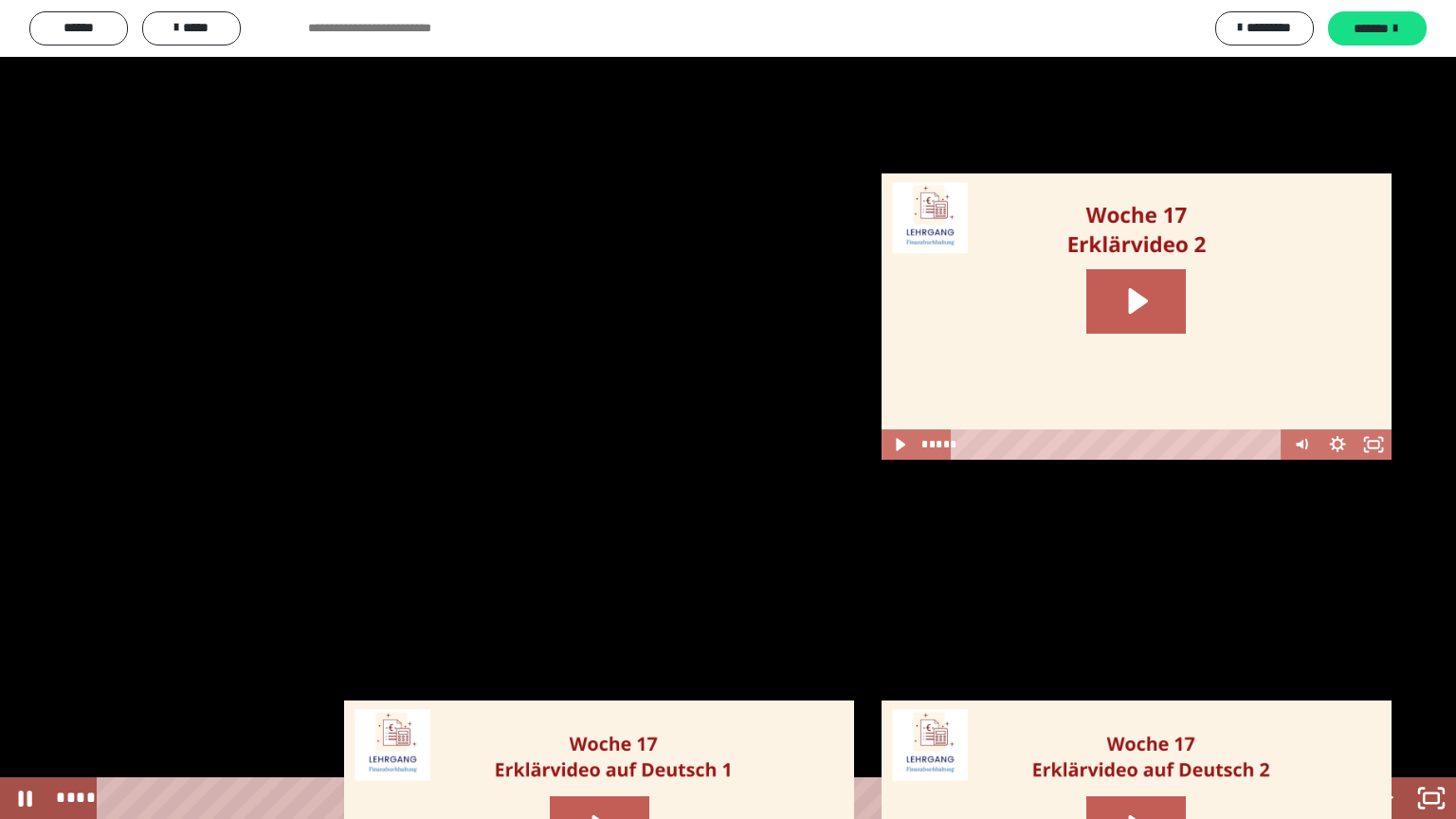 click at bounding box center (728, 410) 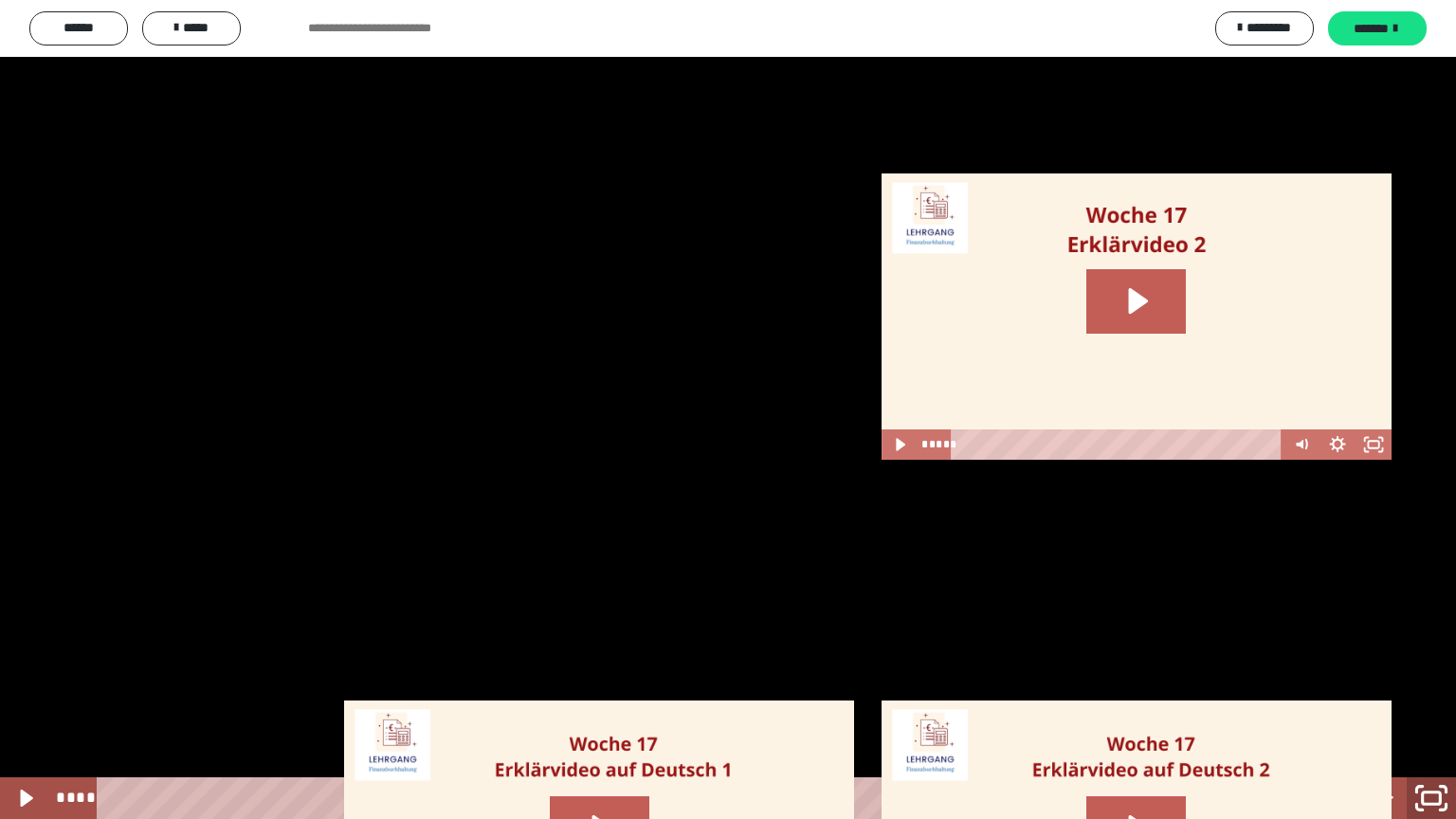 click 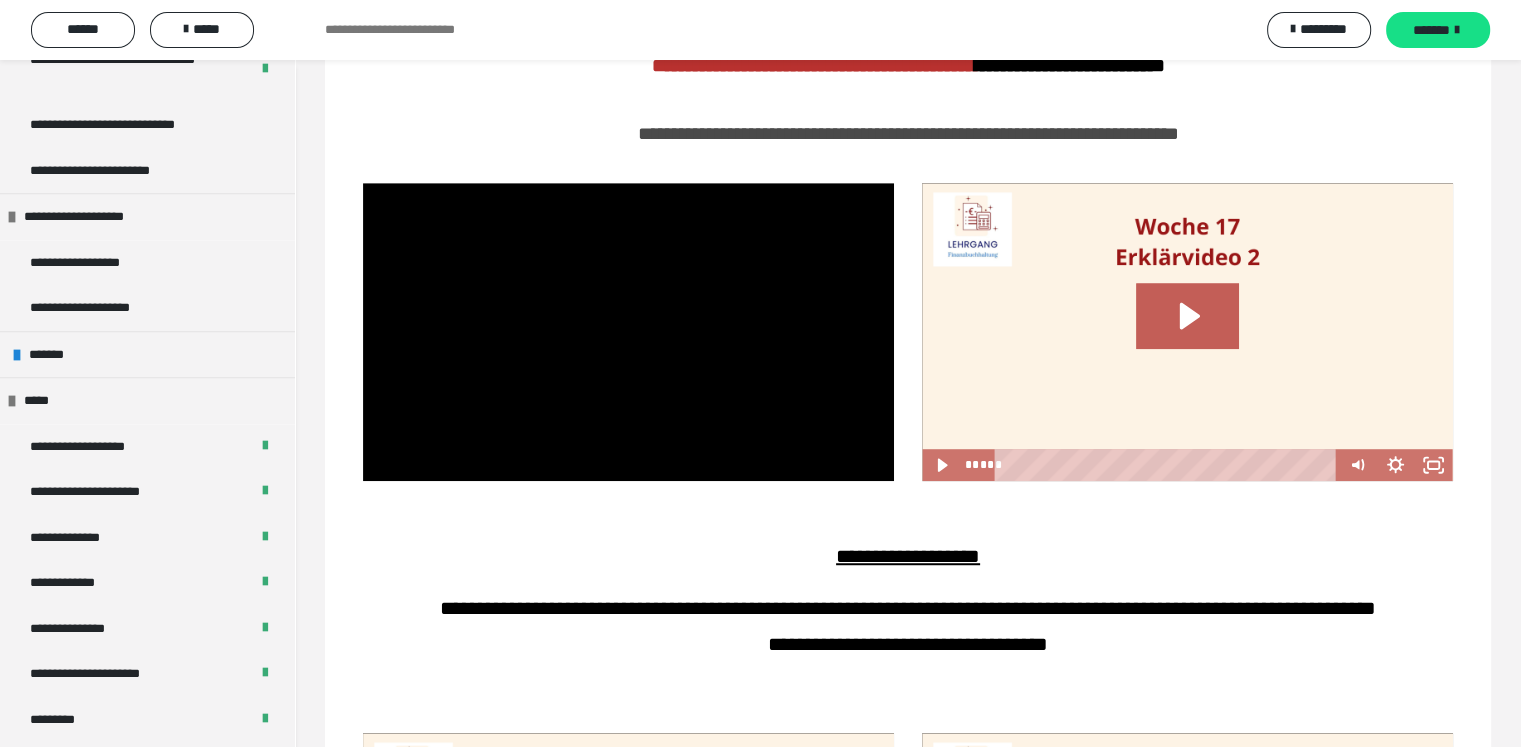 scroll, scrollTop: 1181, scrollLeft: 0, axis: vertical 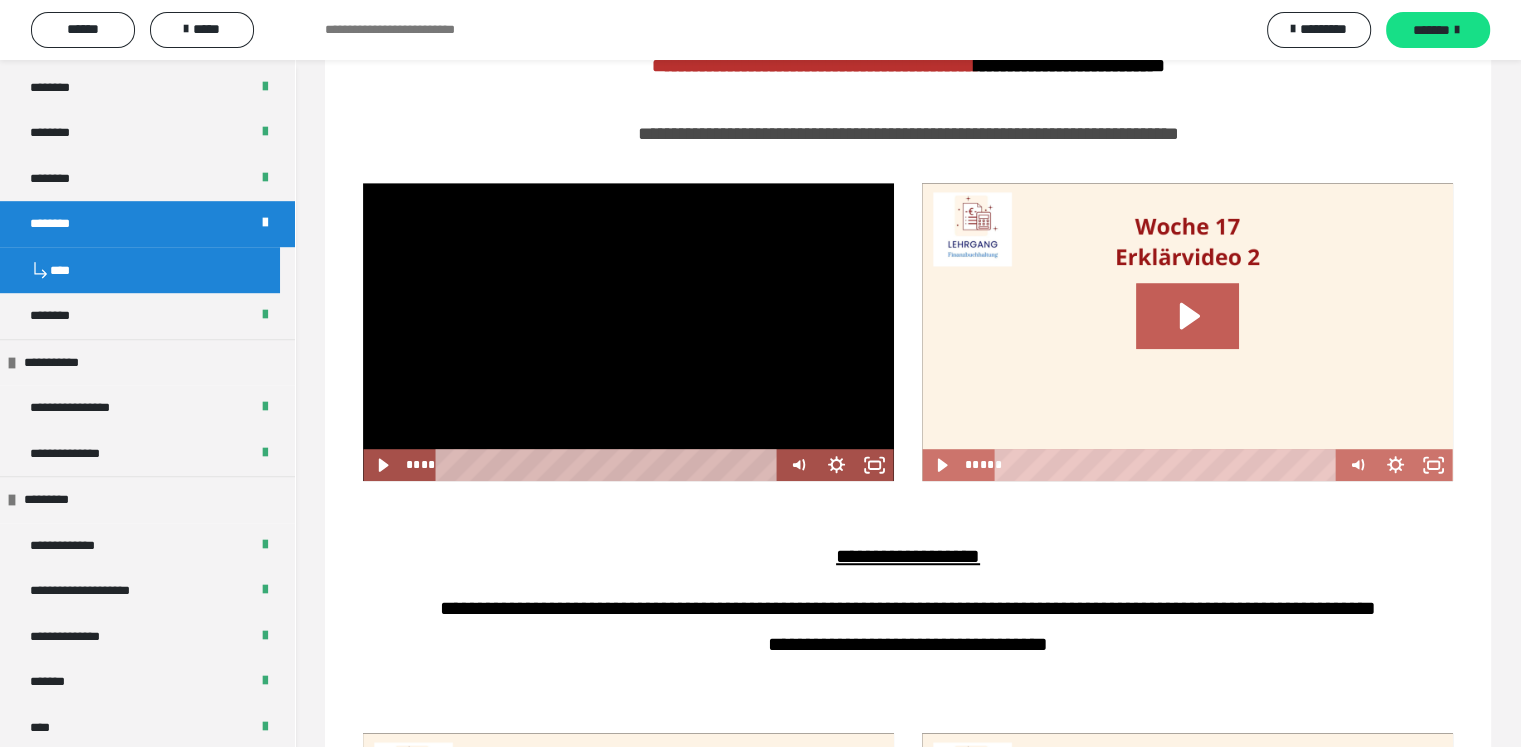click on "**********" at bounding box center [908, 555] 